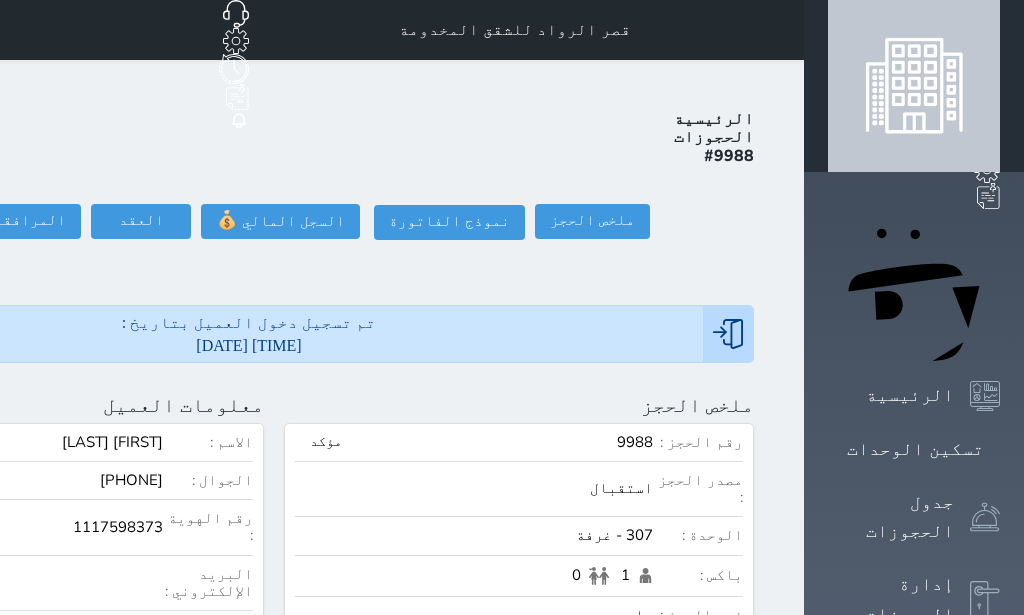 click on "العقد #9988" at bounding box center [512, 307] 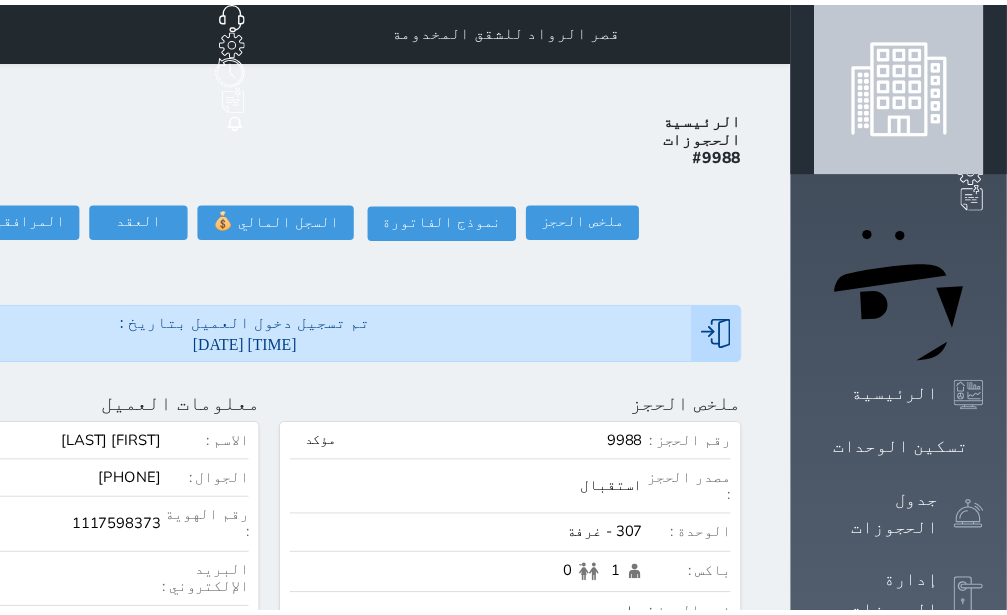 scroll, scrollTop: 0, scrollLeft: 0, axis: both 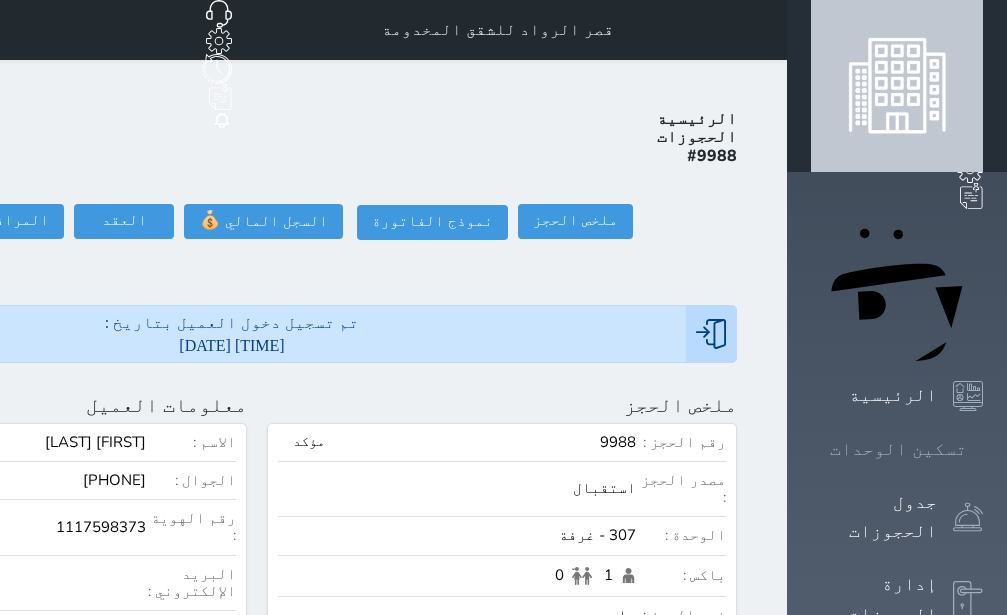 click on "تسكين الوحدات" at bounding box center (898, 449) 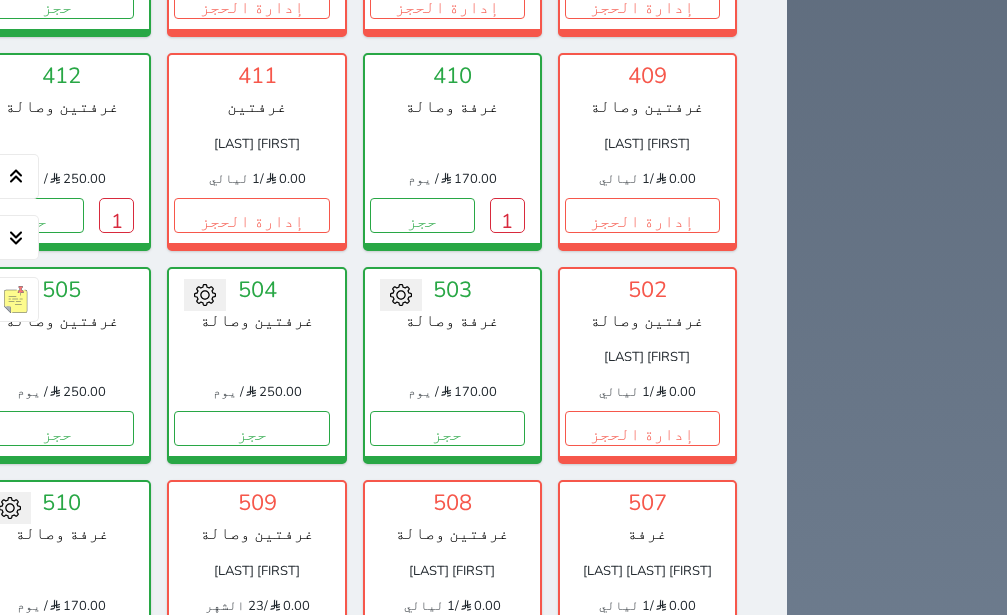 scroll, scrollTop: 1842, scrollLeft: 0, axis: vertical 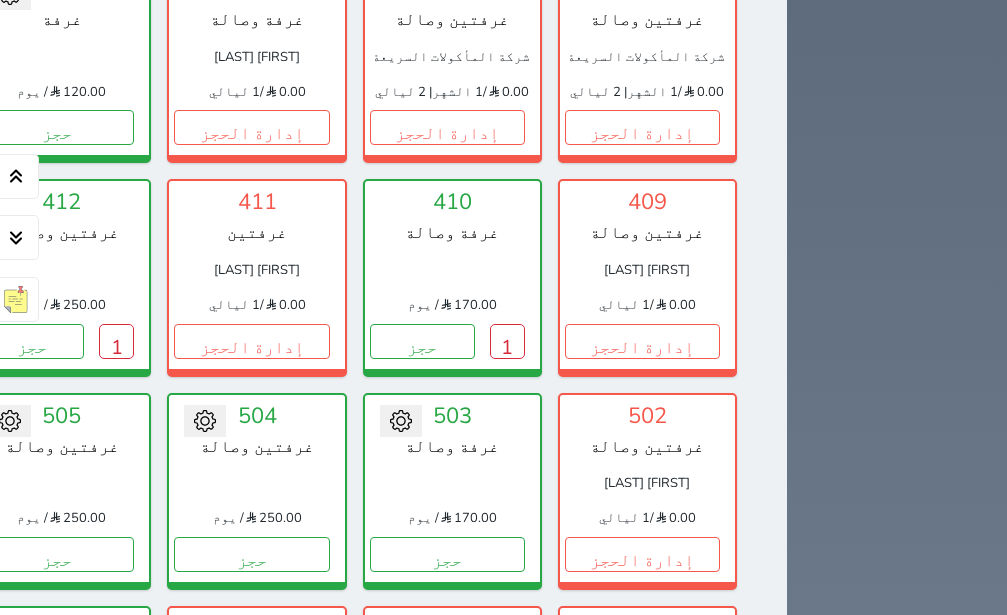 click on "حجز" at bounding box center (56, -86) 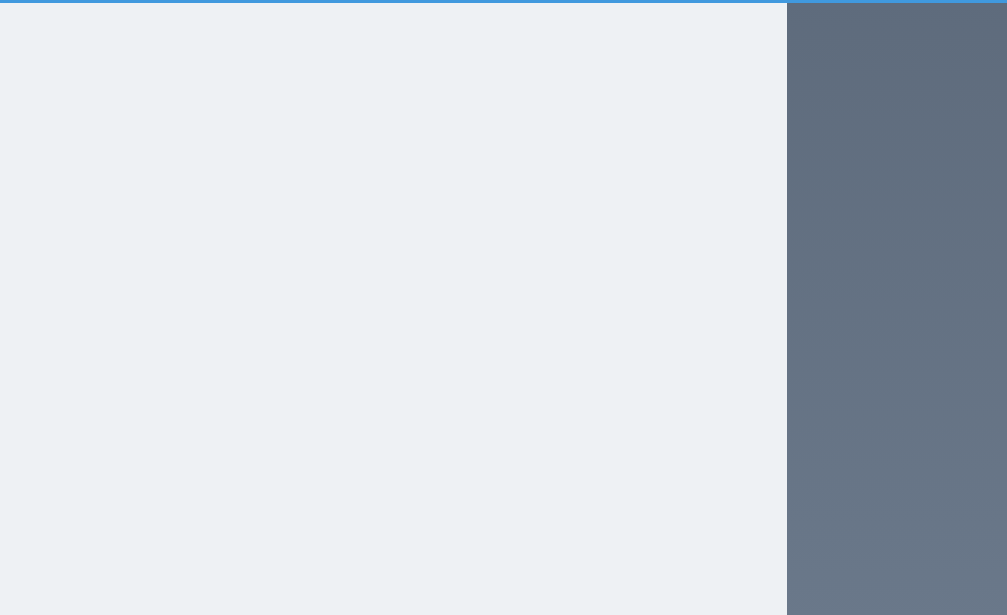 scroll, scrollTop: 1176, scrollLeft: 0, axis: vertical 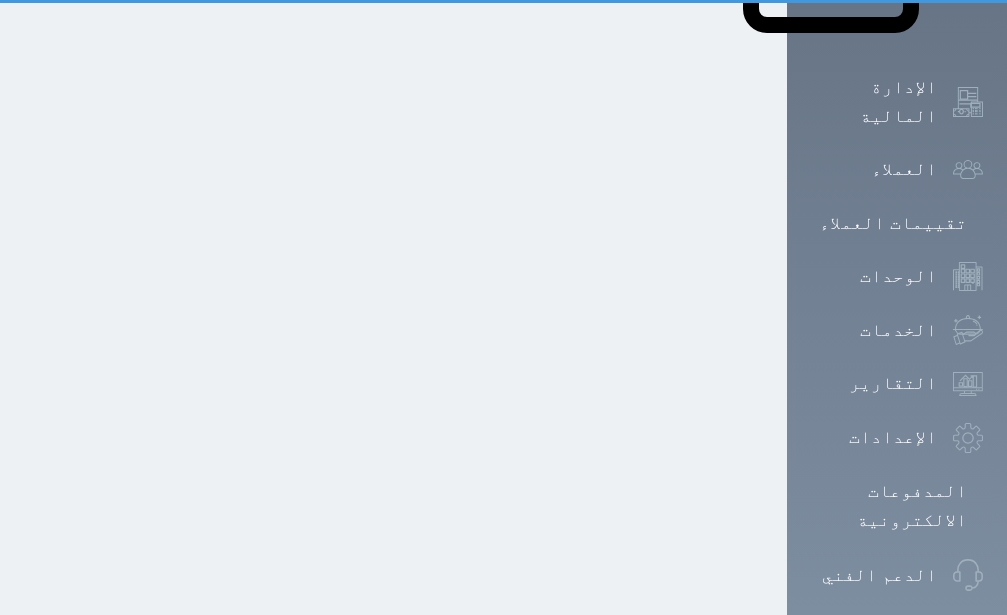 select 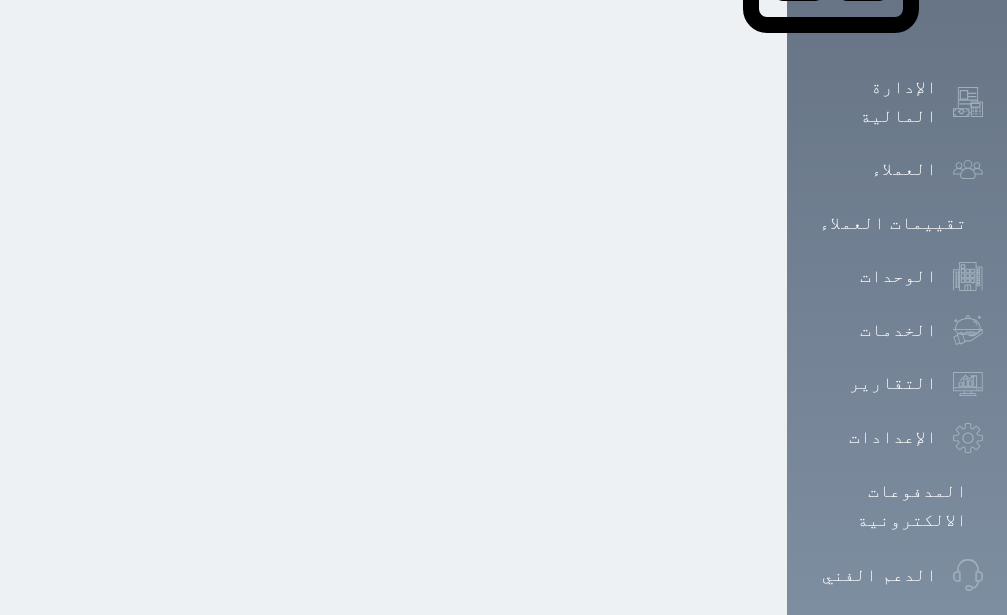 scroll, scrollTop: 0, scrollLeft: 0, axis: both 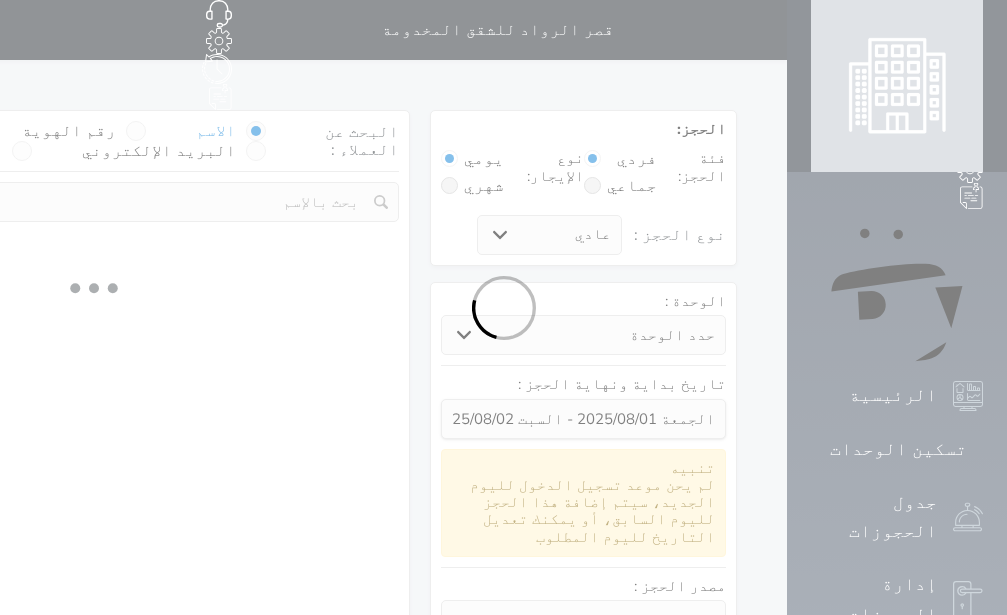 select 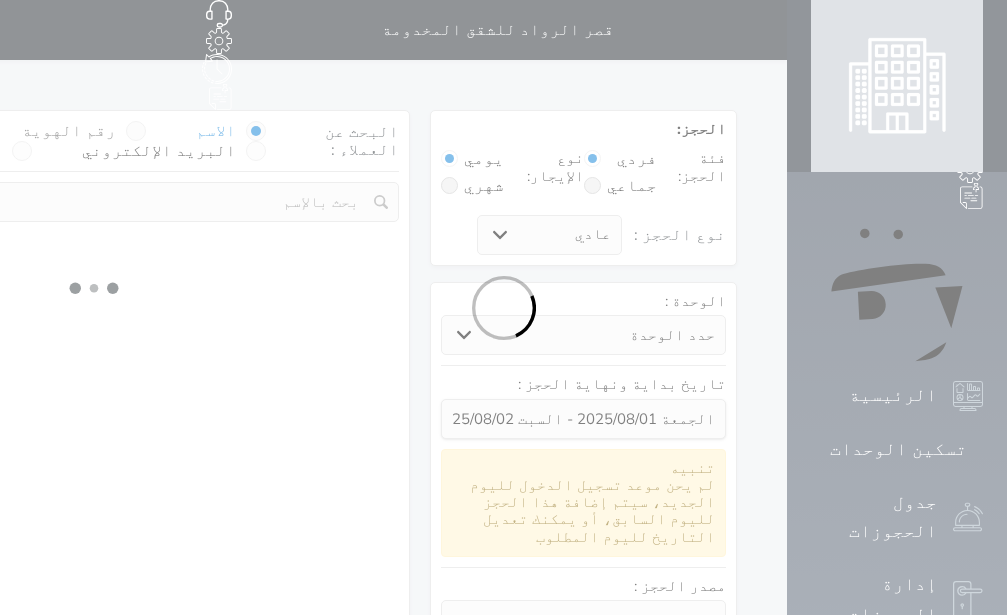select on "1" 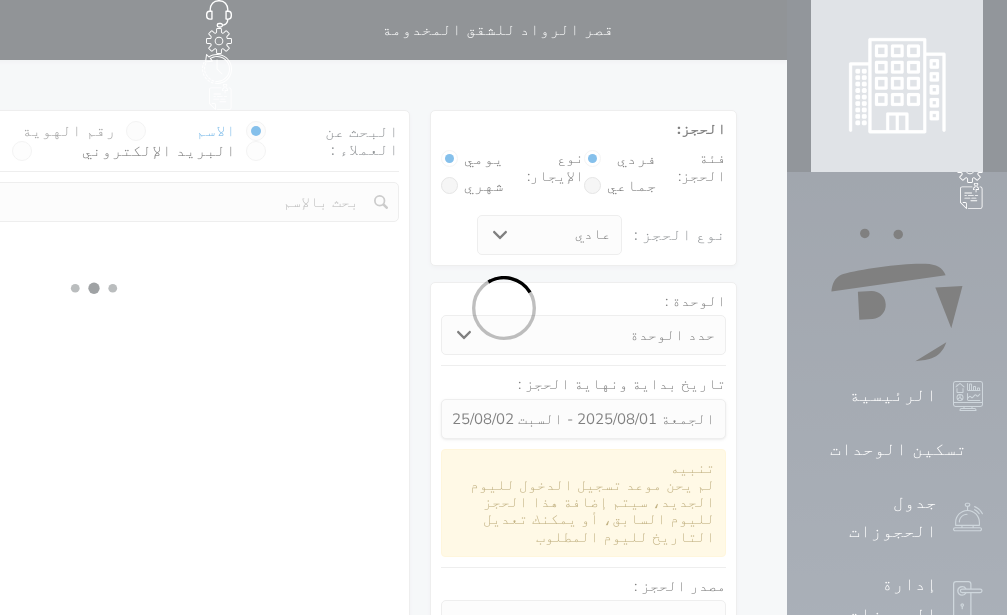 select on "113" 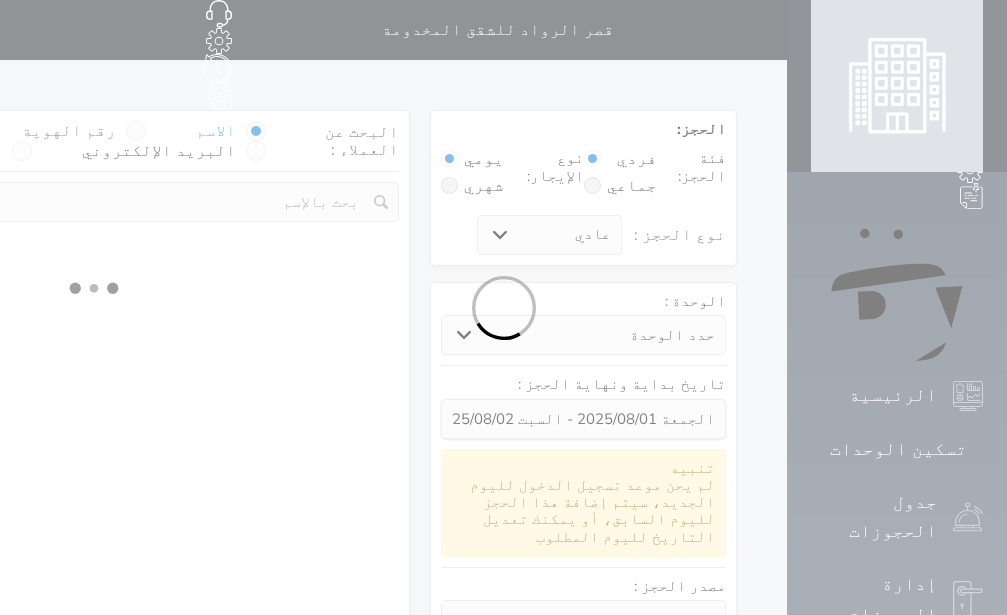 select on "1" 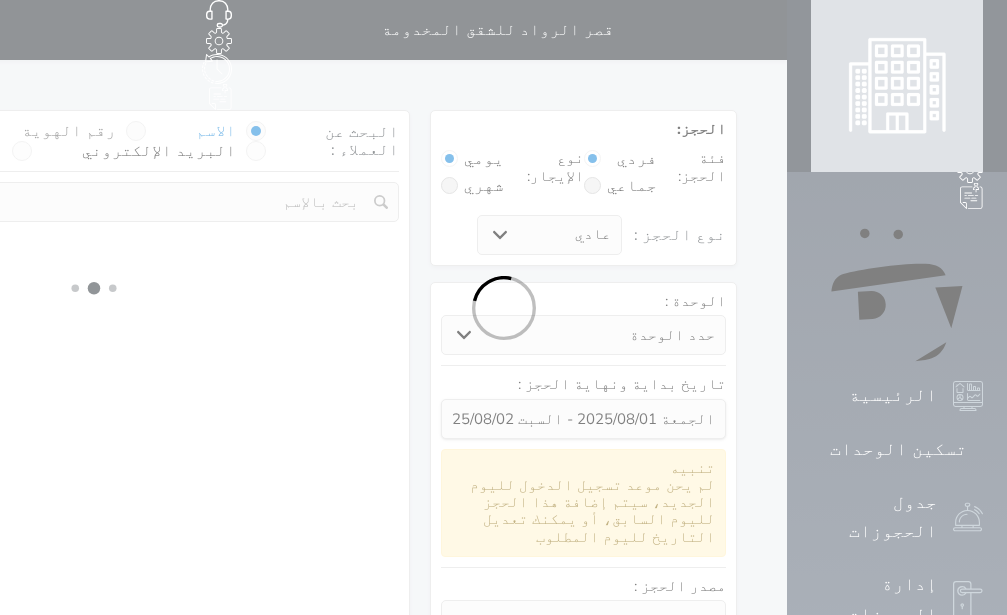 select 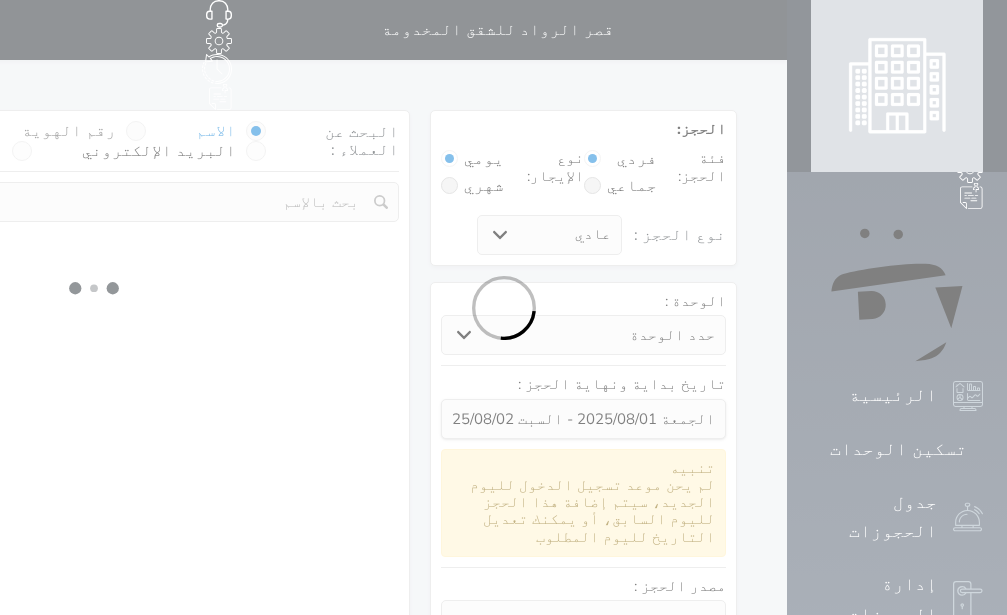 select on "7" 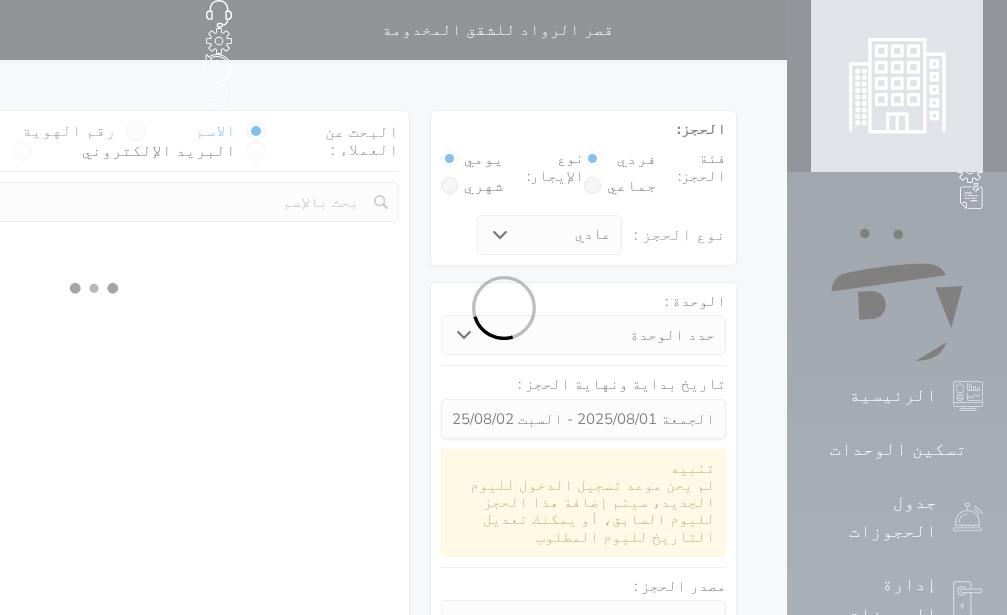 select 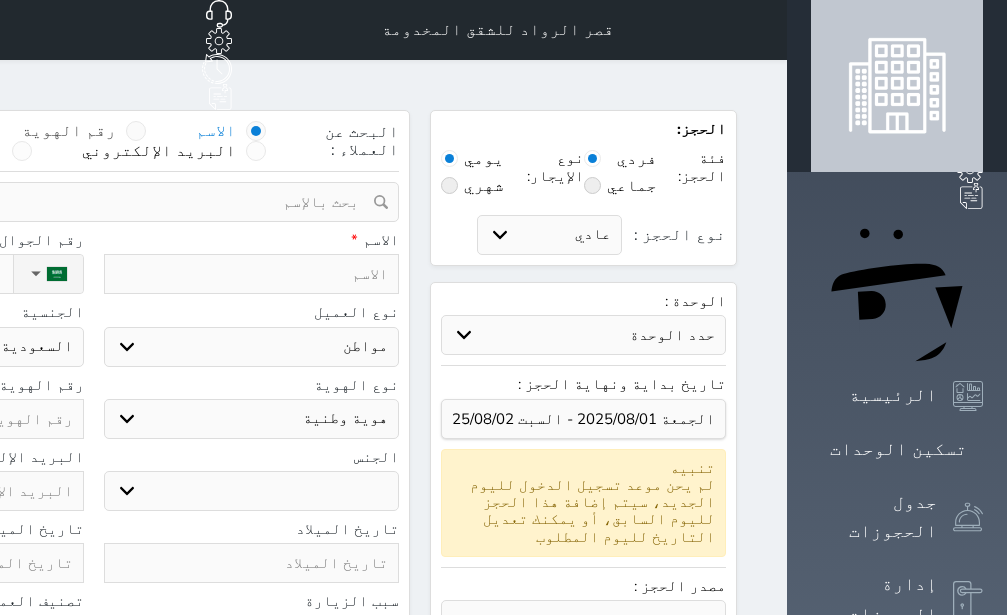 select 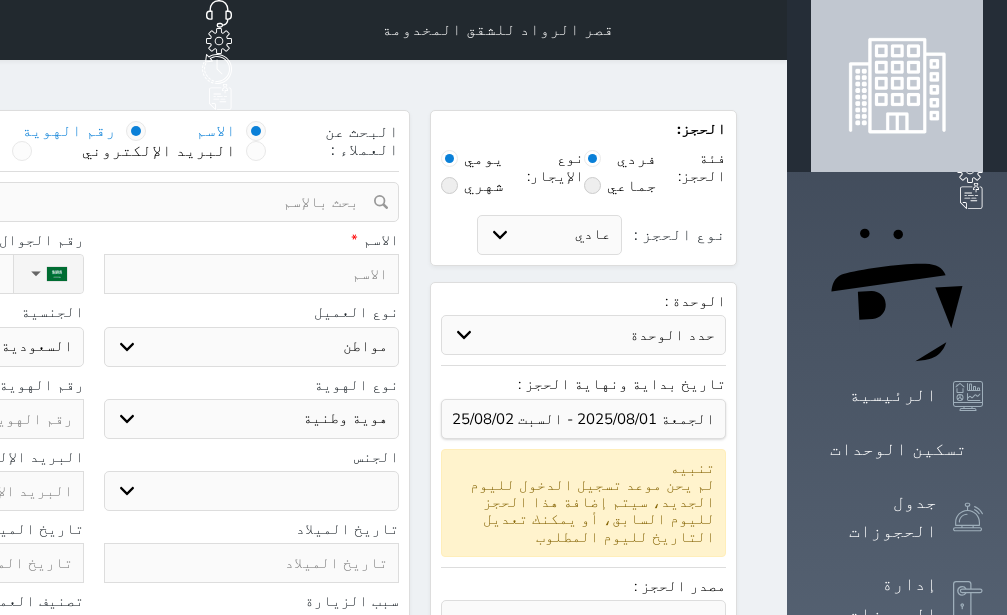 select 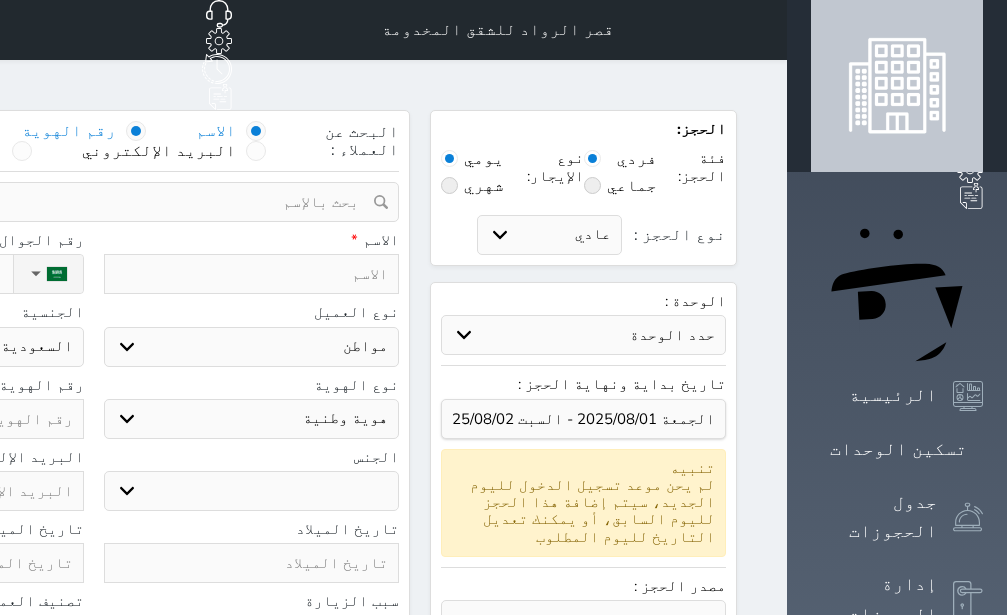select 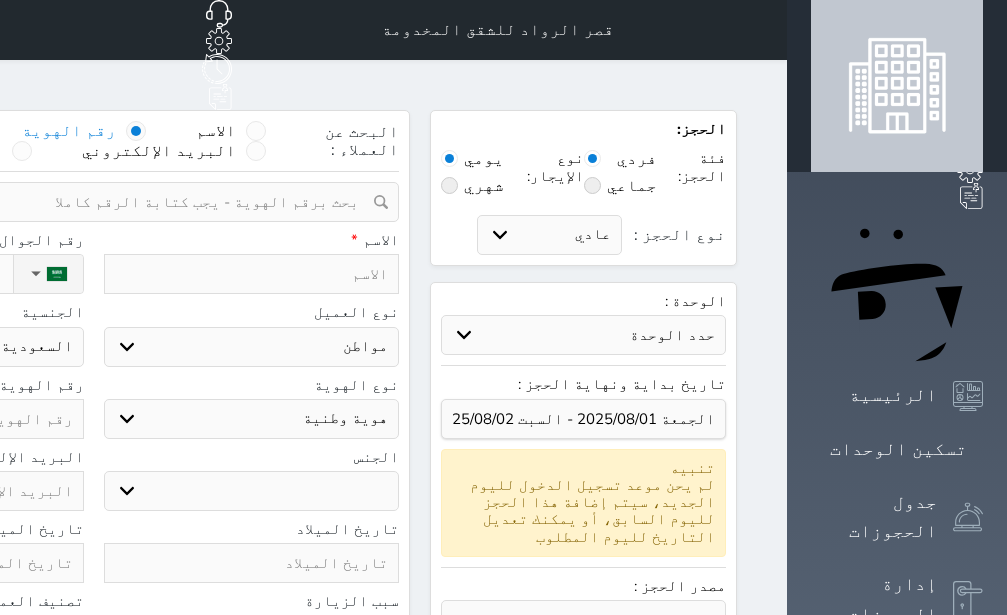 click at bounding box center [136, 131] 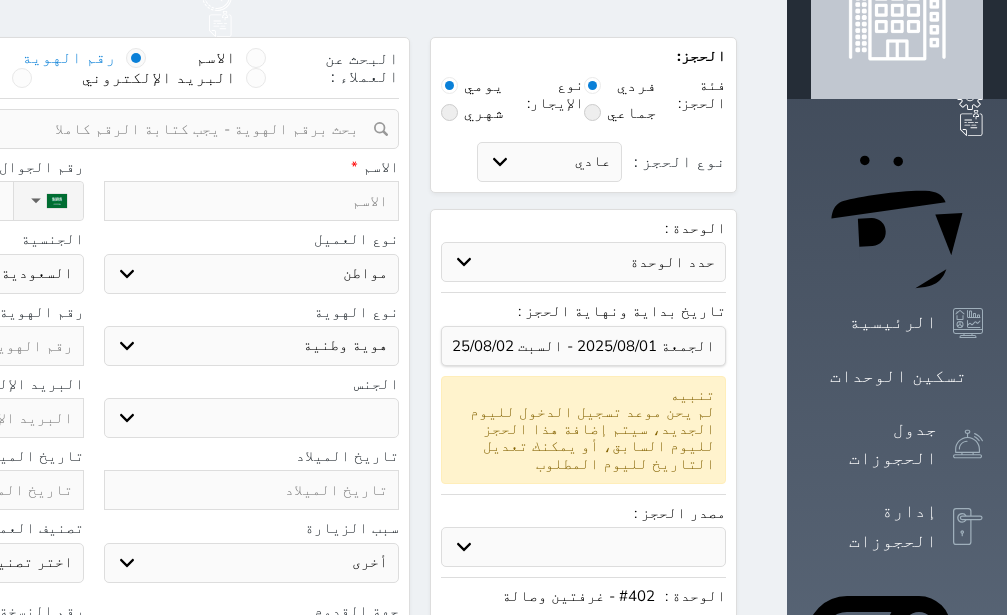 scroll, scrollTop: 126, scrollLeft: 0, axis: vertical 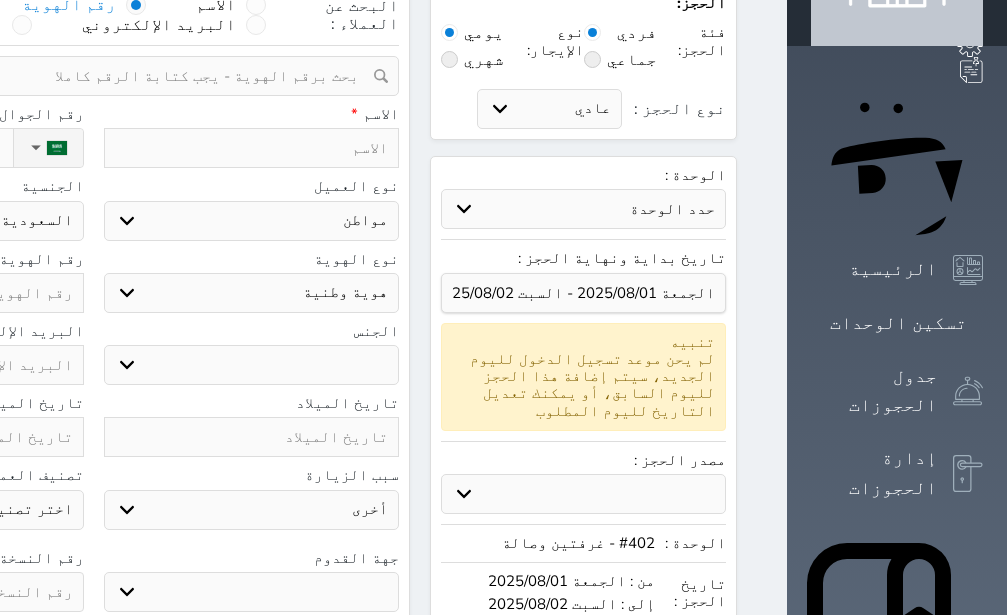 click on "ذكر   انثى" at bounding box center (252, 365) 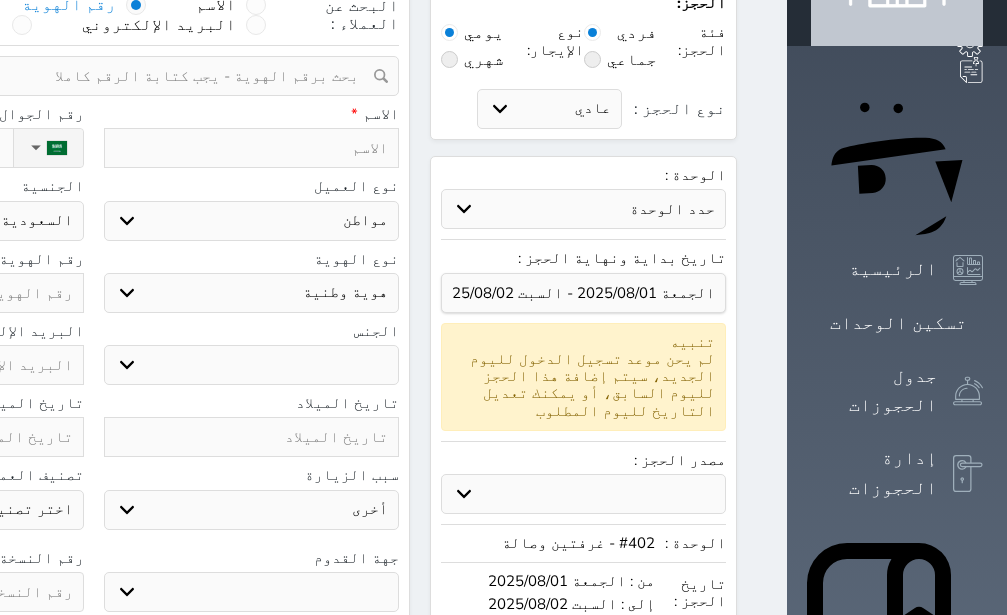 click on "ذكر" at bounding box center (0, 0) 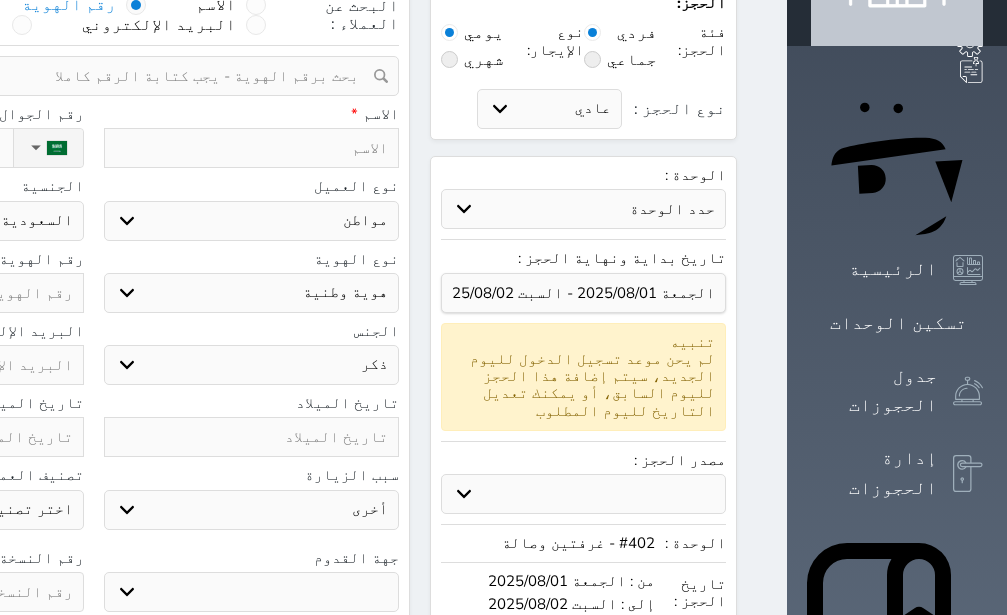 scroll, scrollTop: 504, scrollLeft: 0, axis: vertical 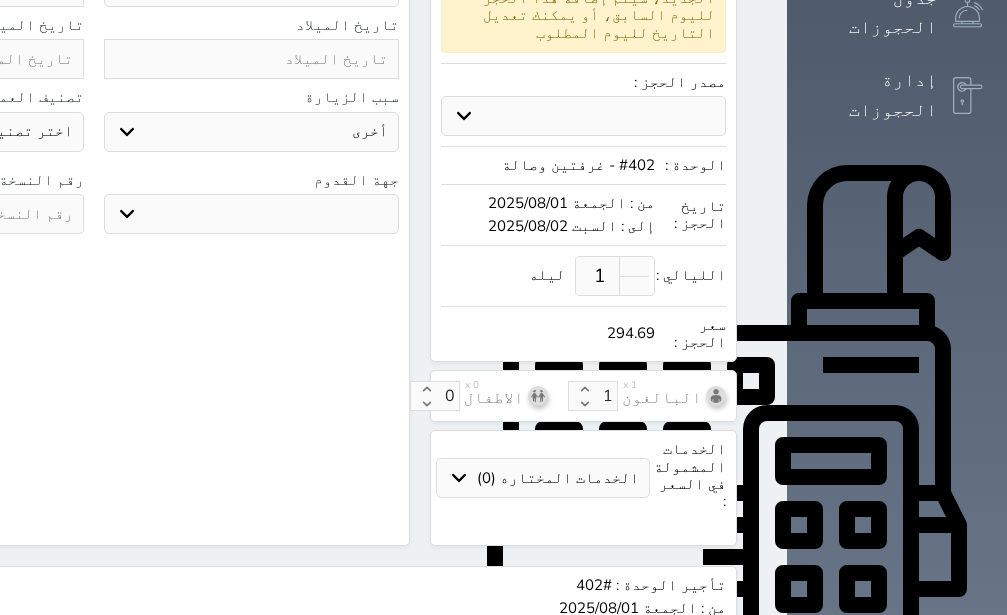 click on "جو بحر ارض" at bounding box center [252, 214] 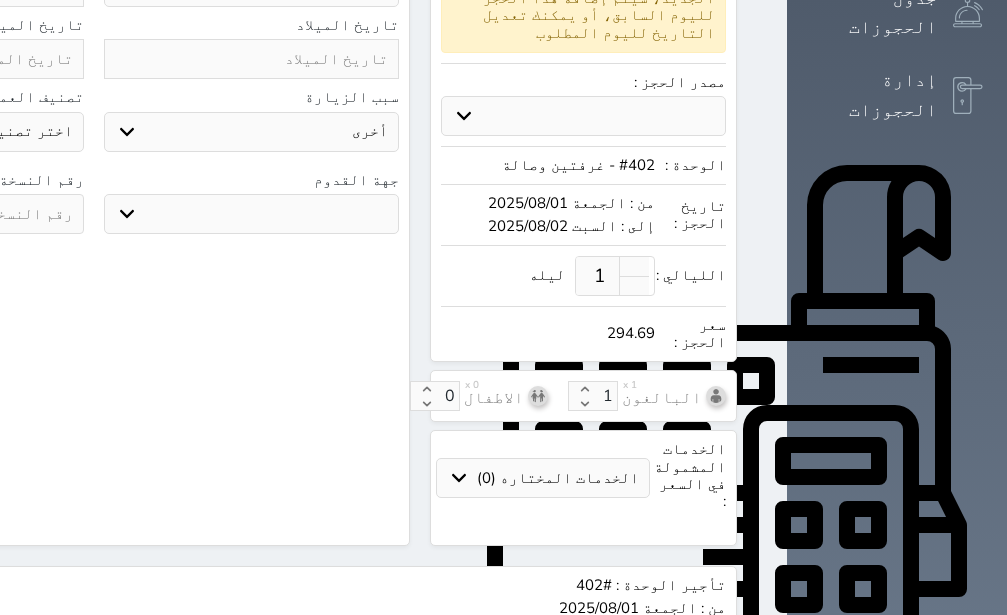 select on "9" 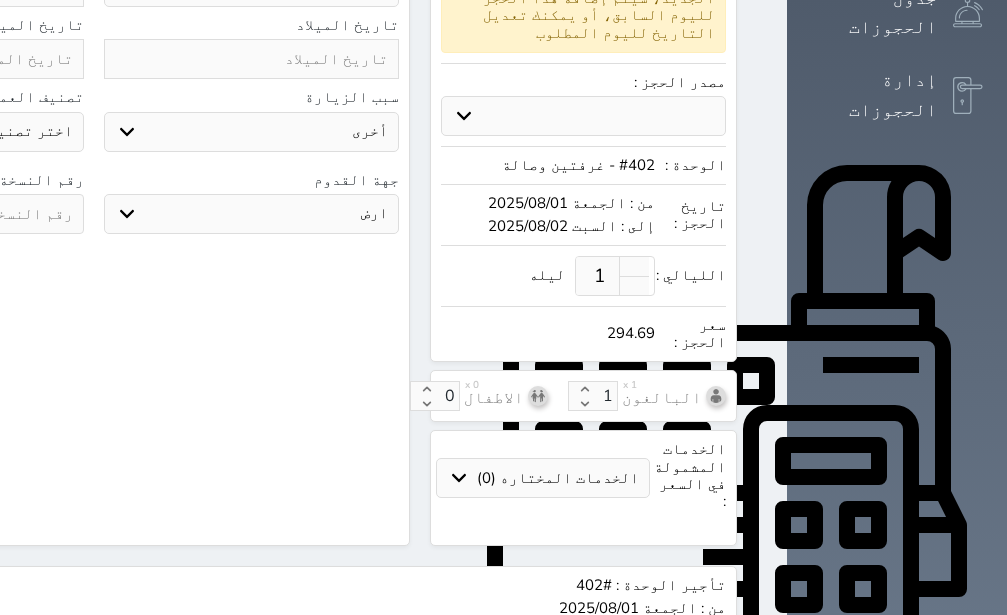 scroll, scrollTop: 767, scrollLeft: 0, axis: vertical 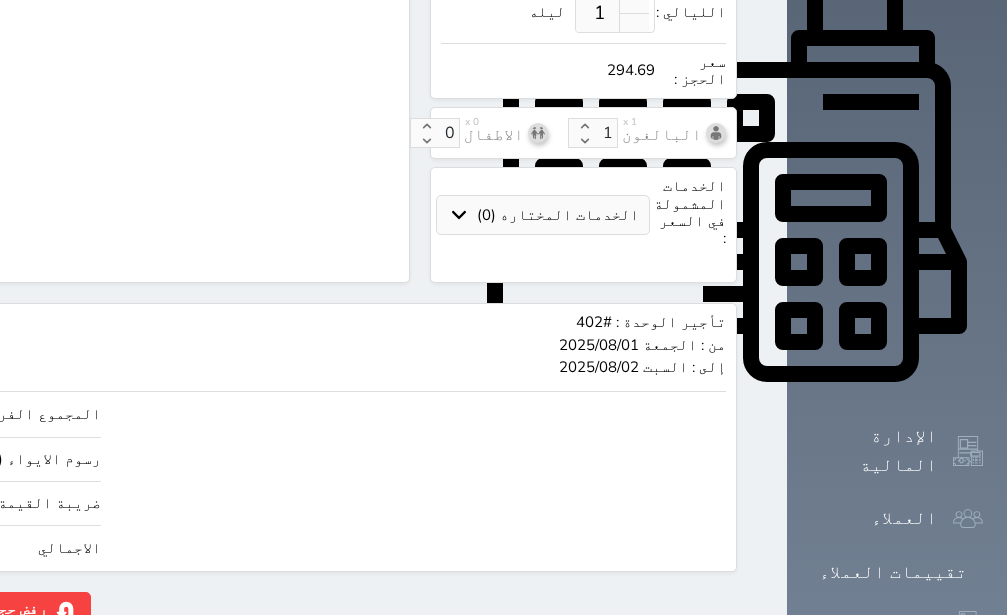 click on "294.69" at bounding box center [-147, 548] 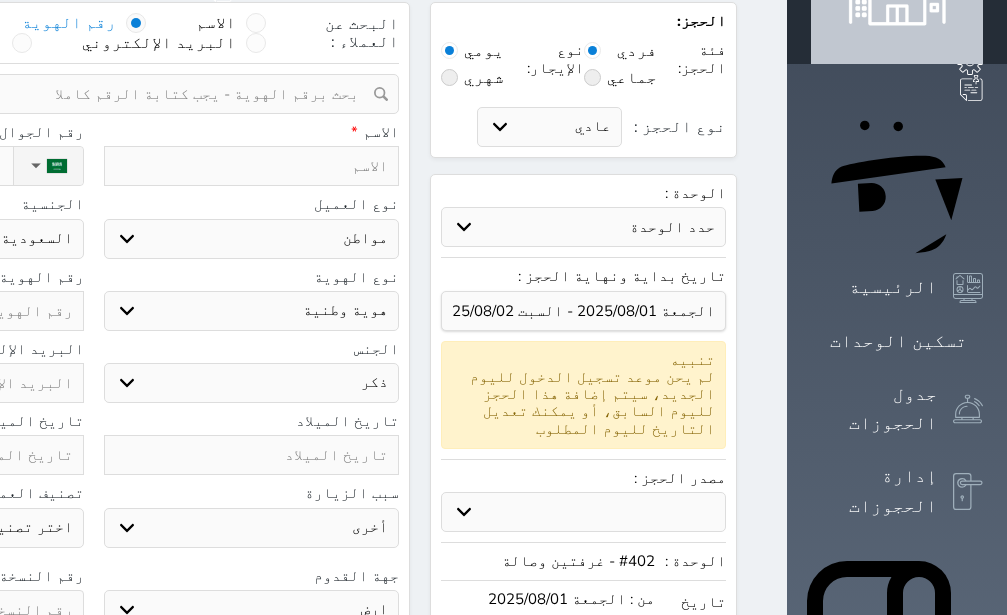 scroll, scrollTop: 0, scrollLeft: 0, axis: both 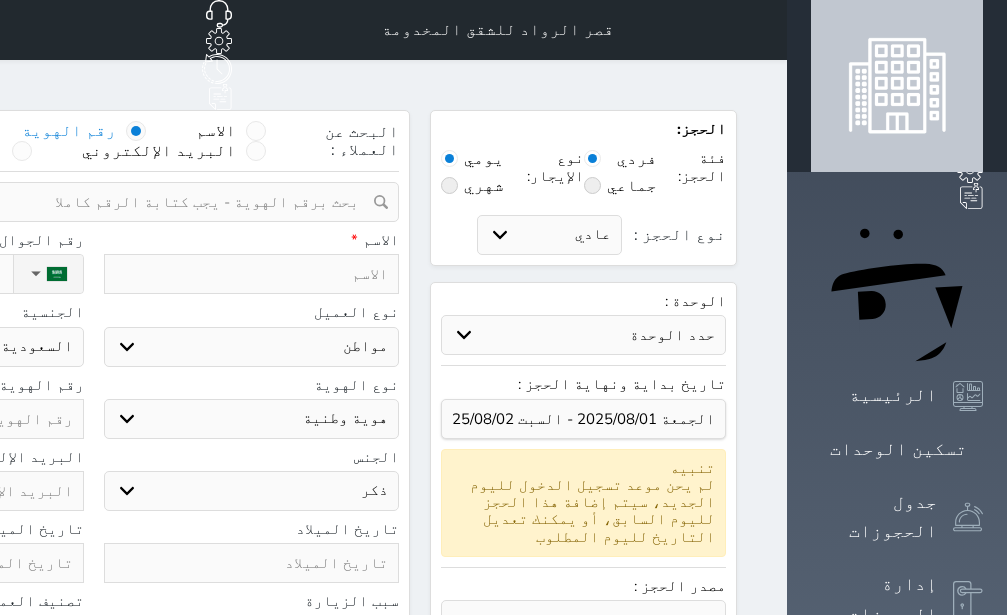 click at bounding box center [86, 202] 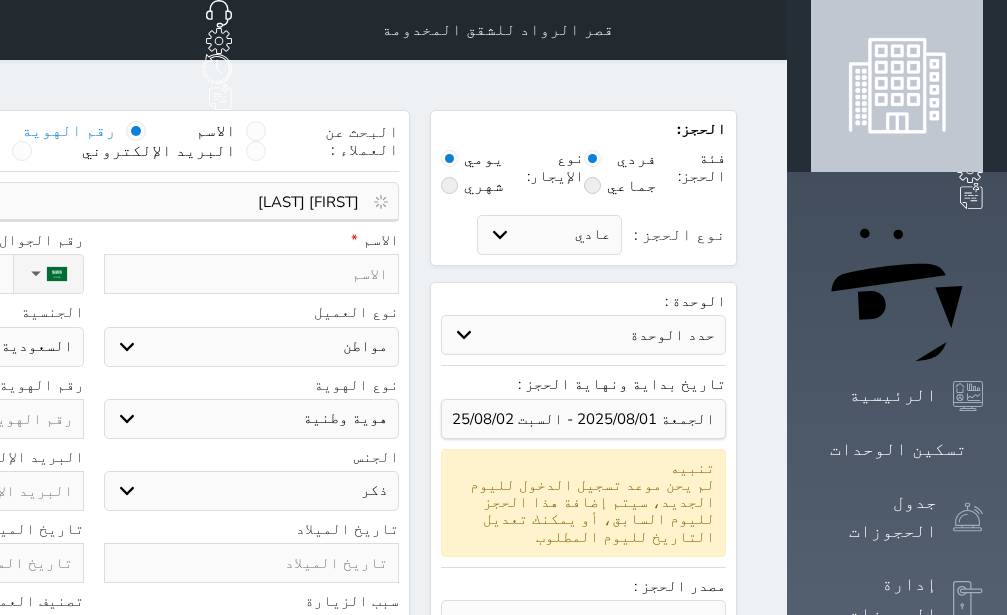 type on "[FIRST] [LAST]" 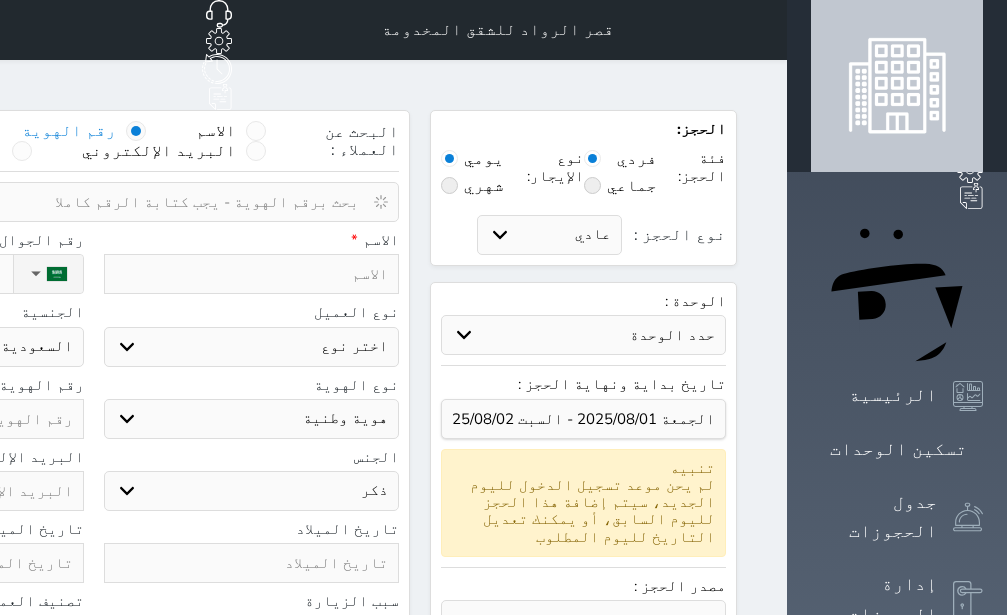 select 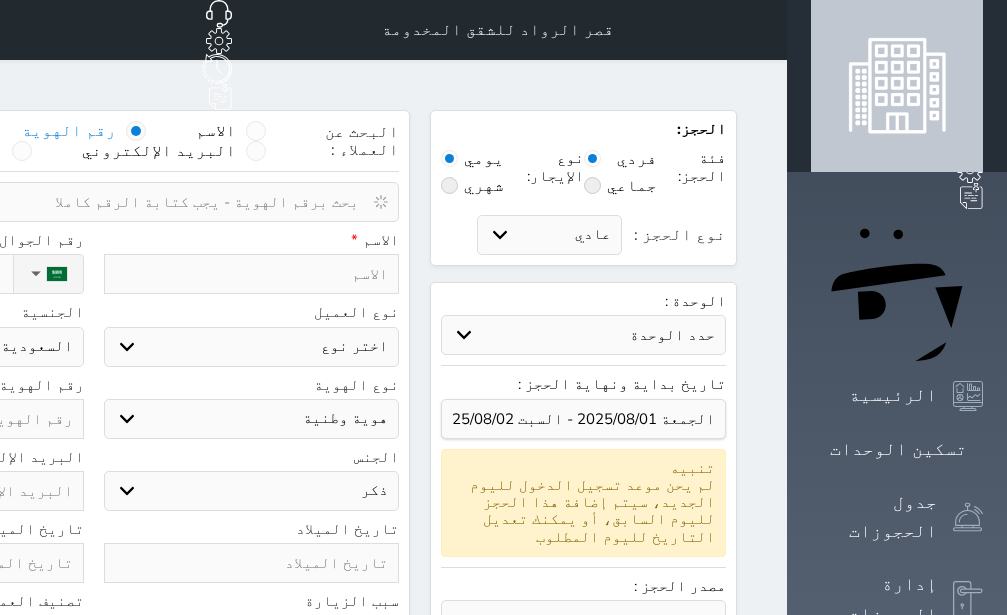 select 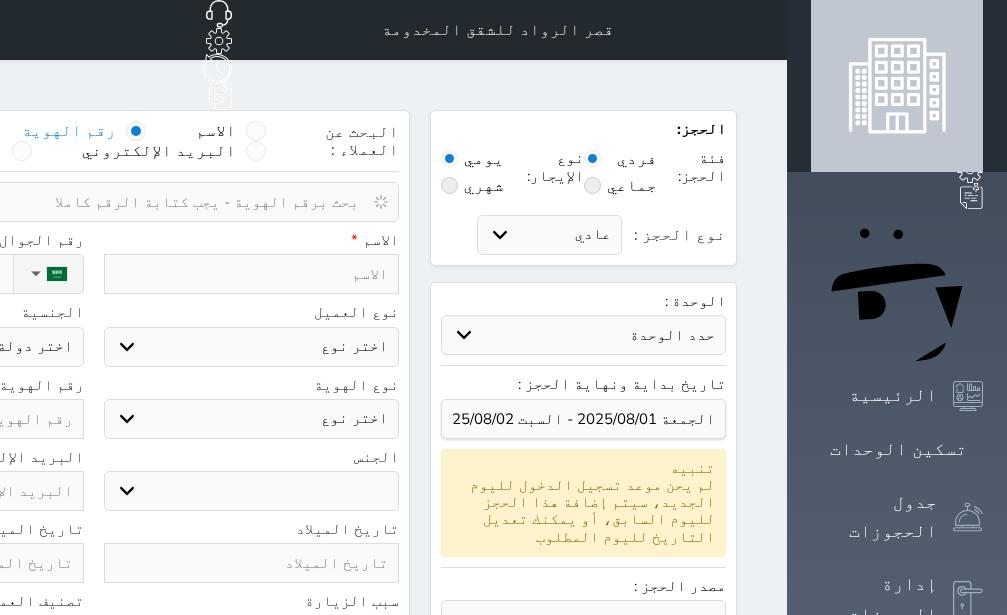 select 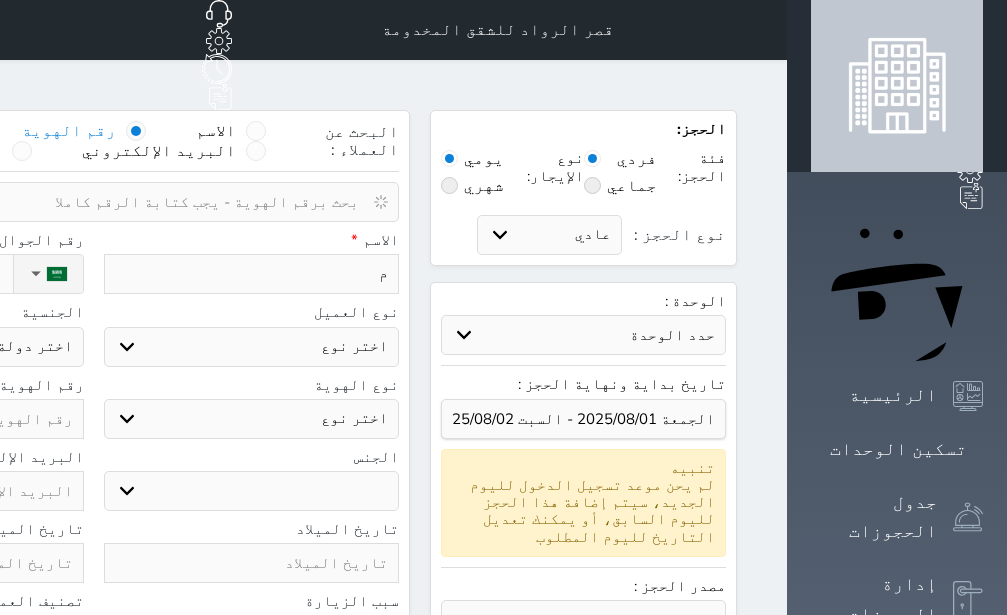 type on "مح" 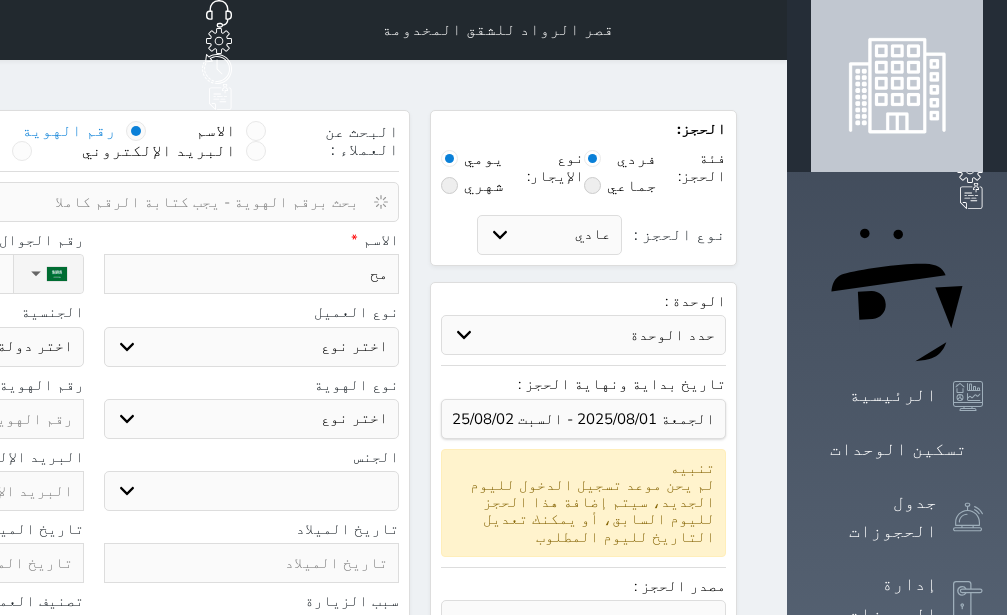 type on "محم" 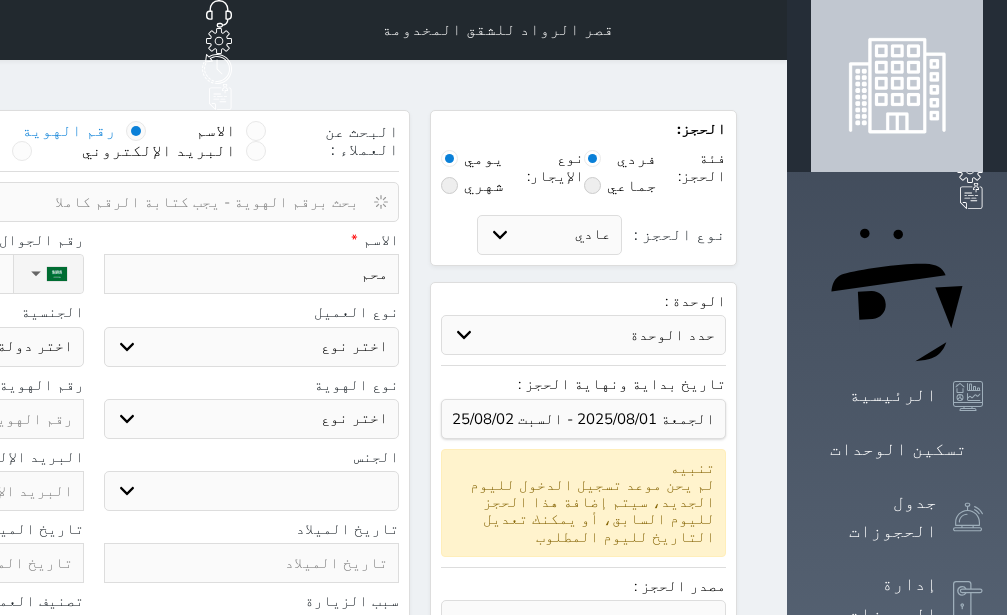 select 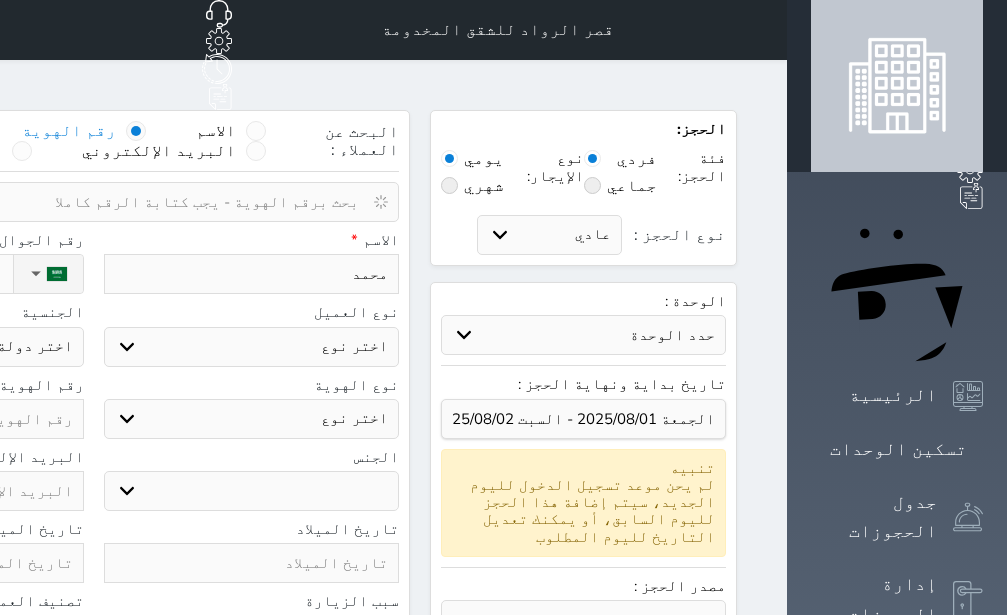type on "محمد" 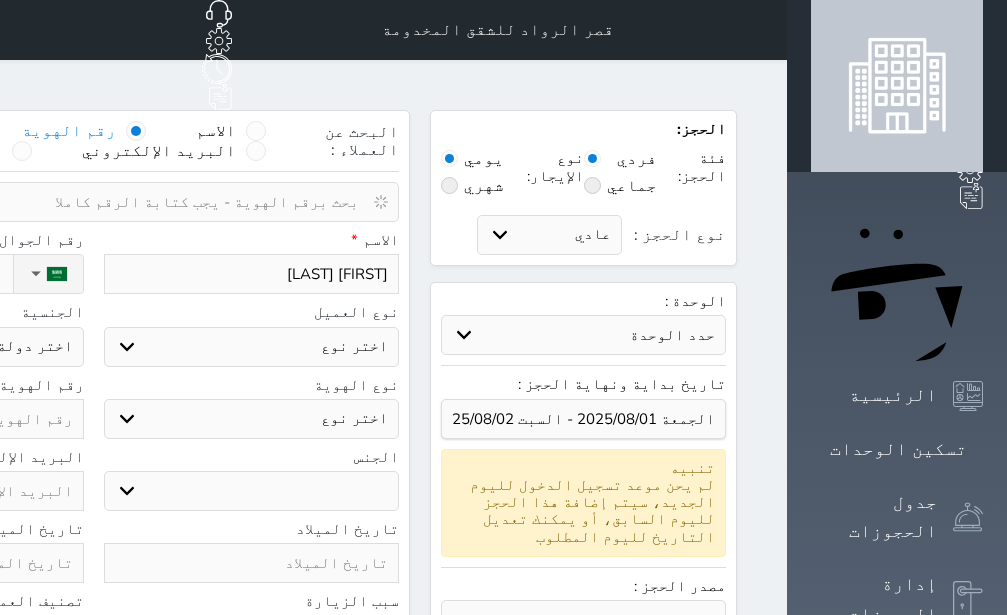 type on "[FIRST] [LAST]" 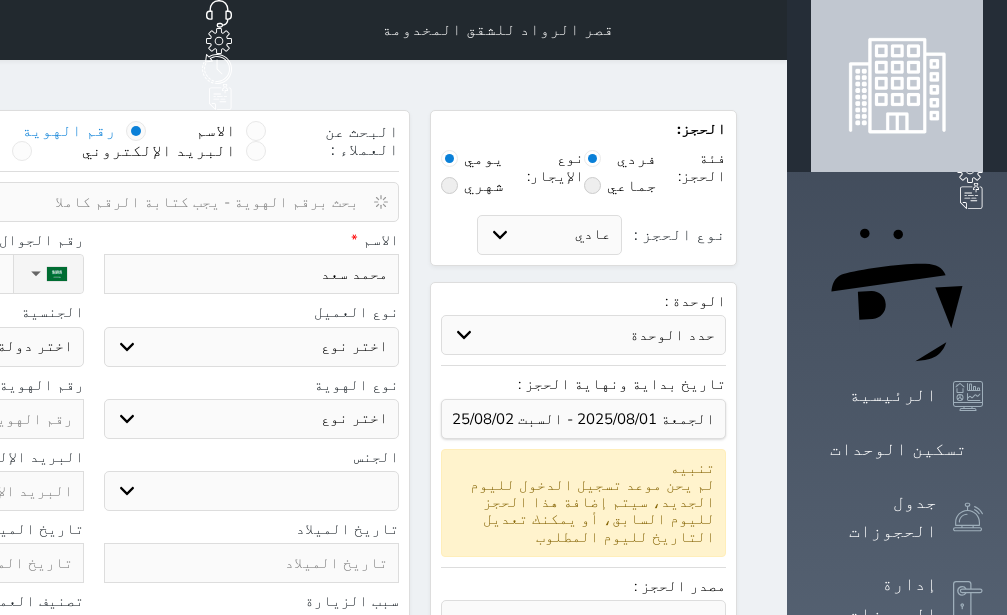 select 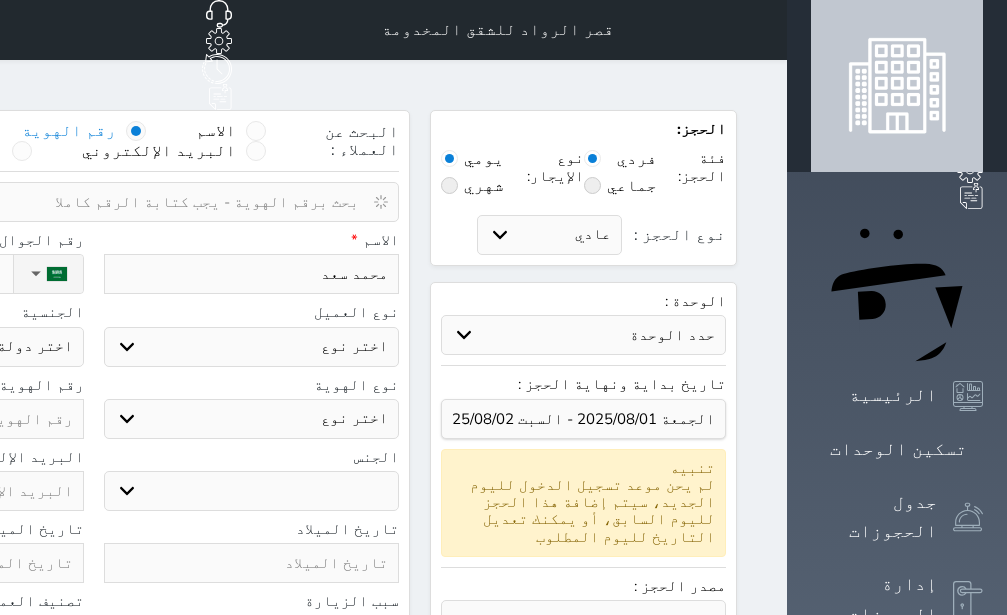 select 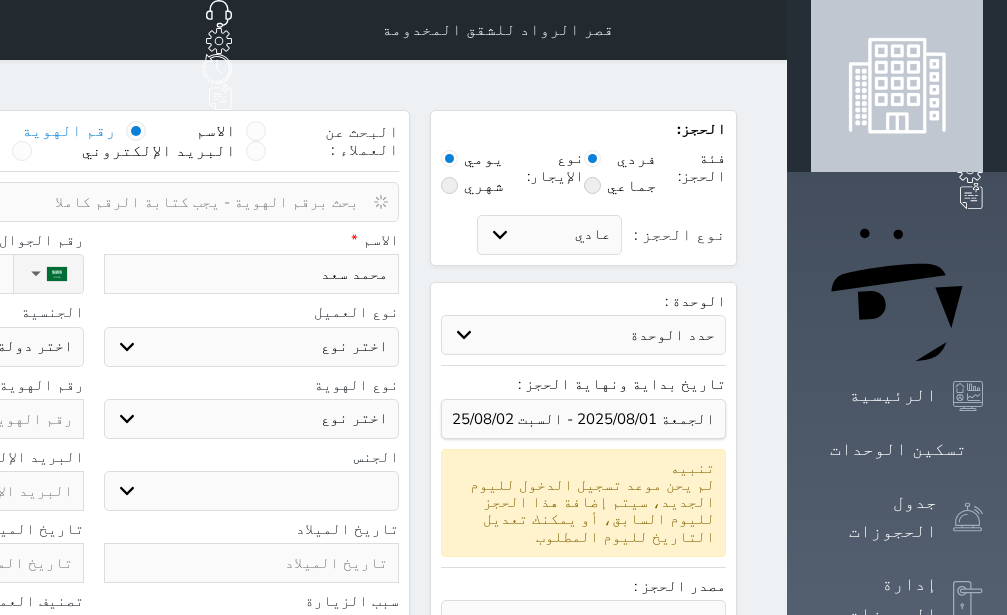 select 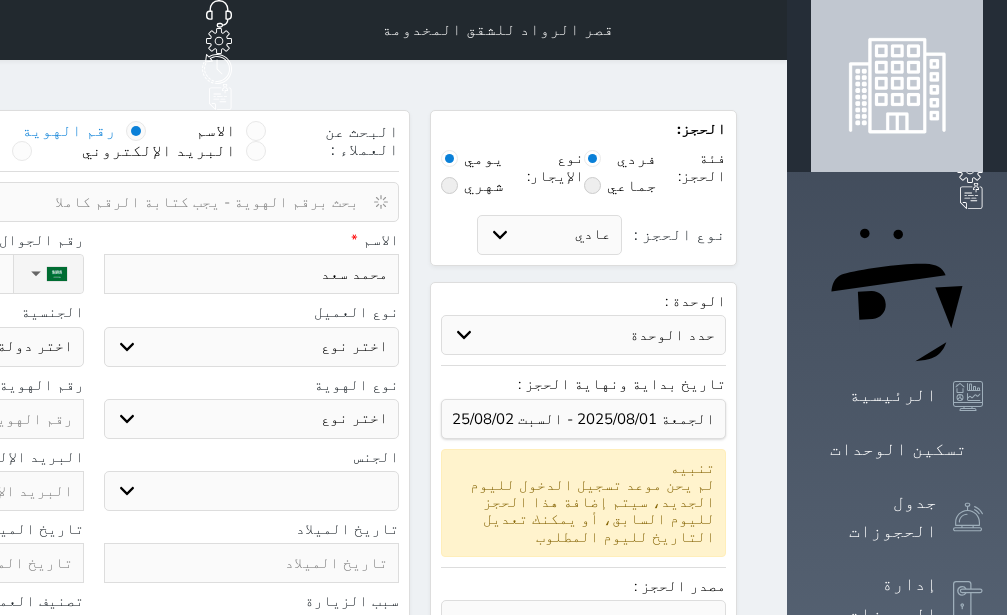 type on "[FIRST] [LAST]" 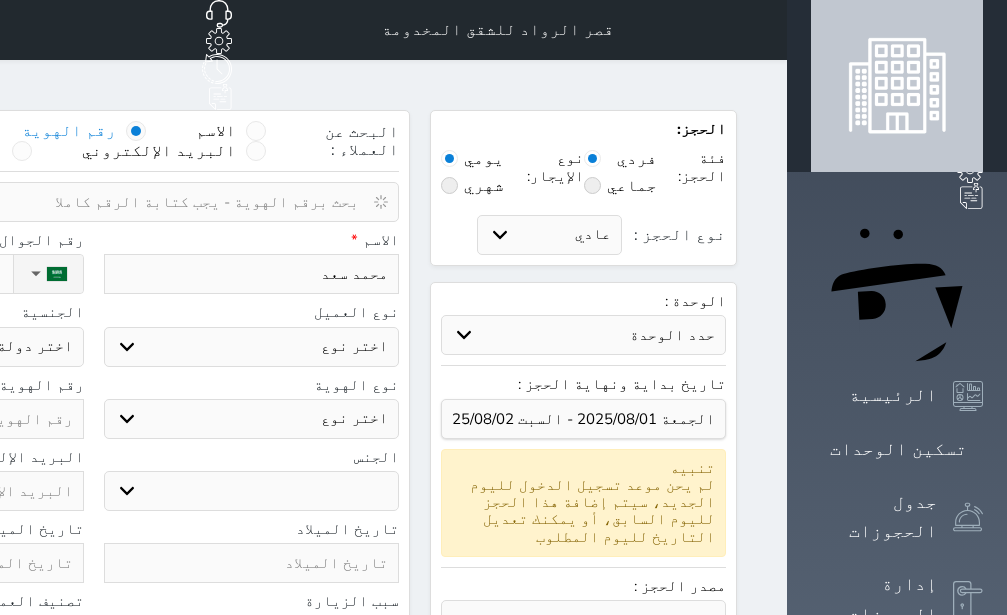 select 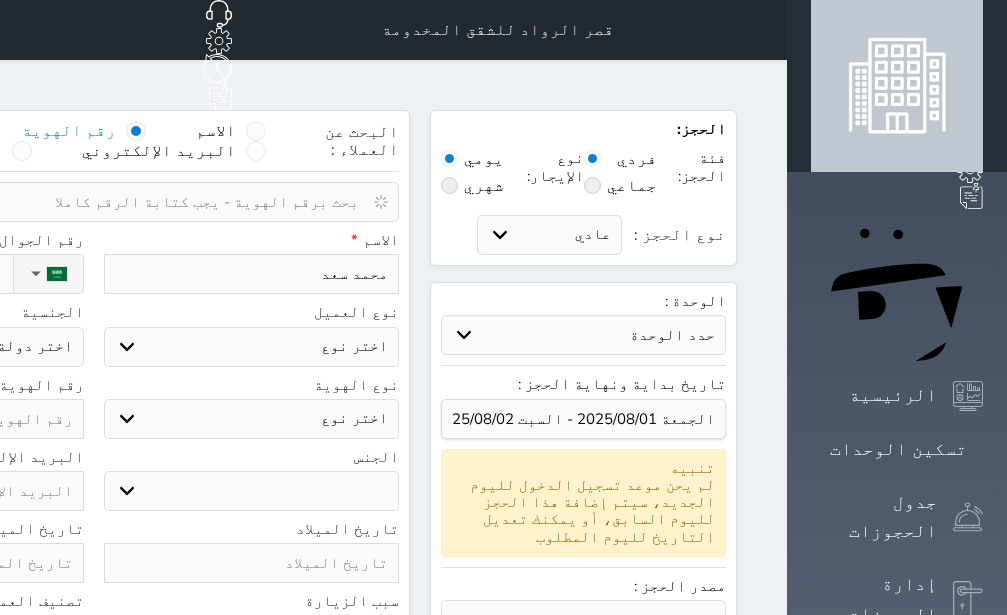 select 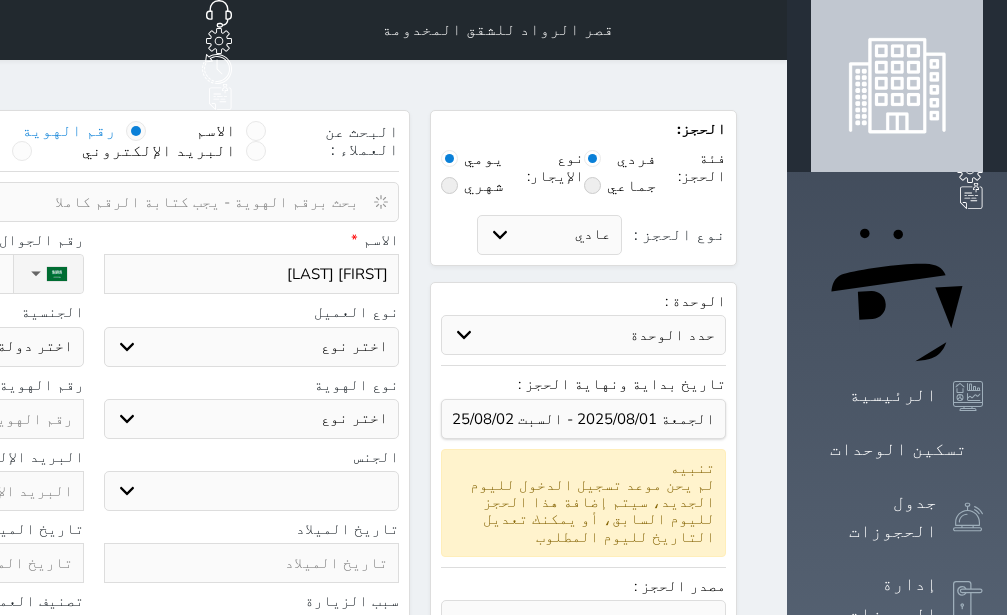 type on "[FIRST] [LAST]" 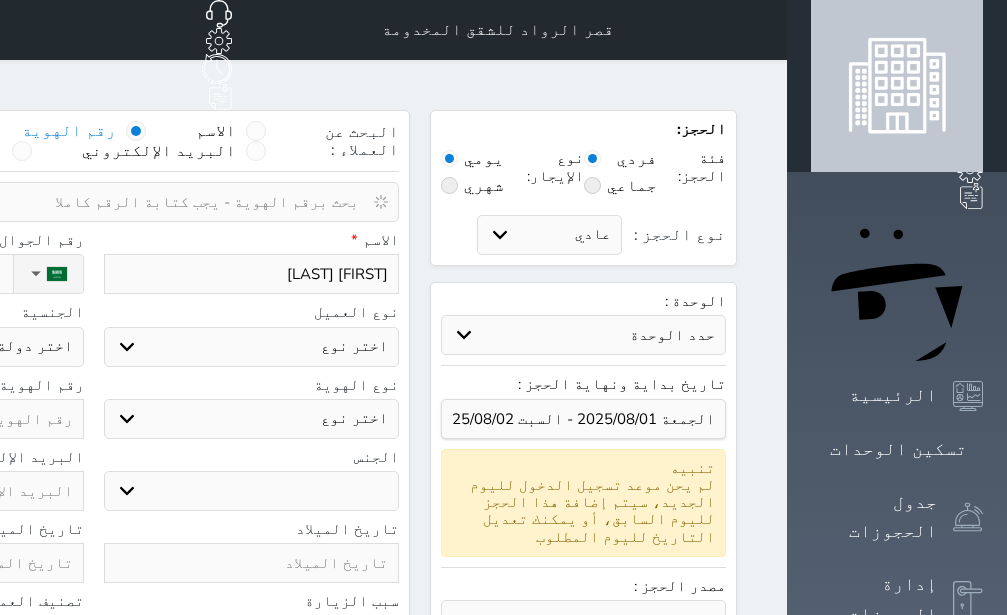 select 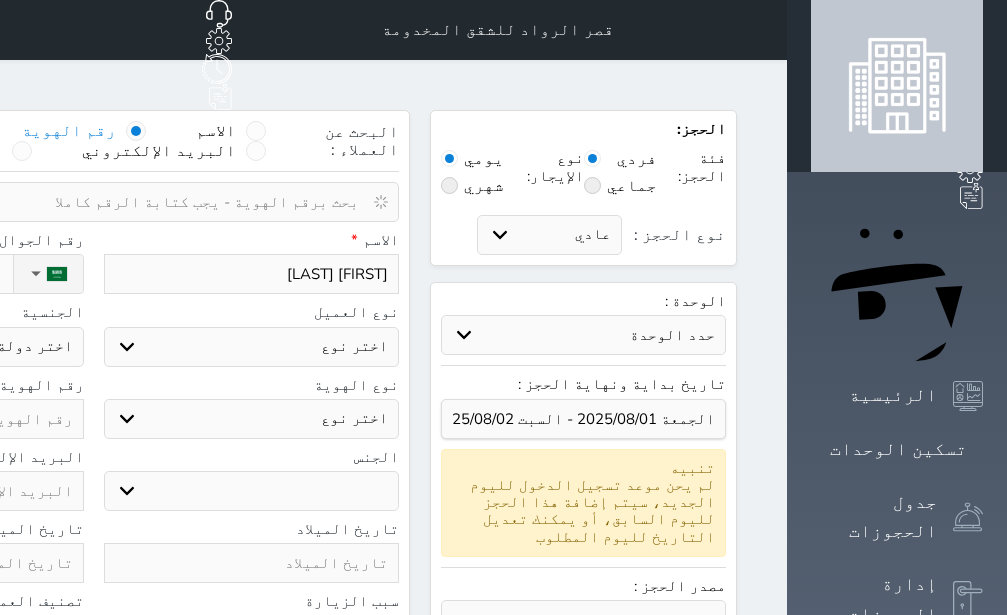 select 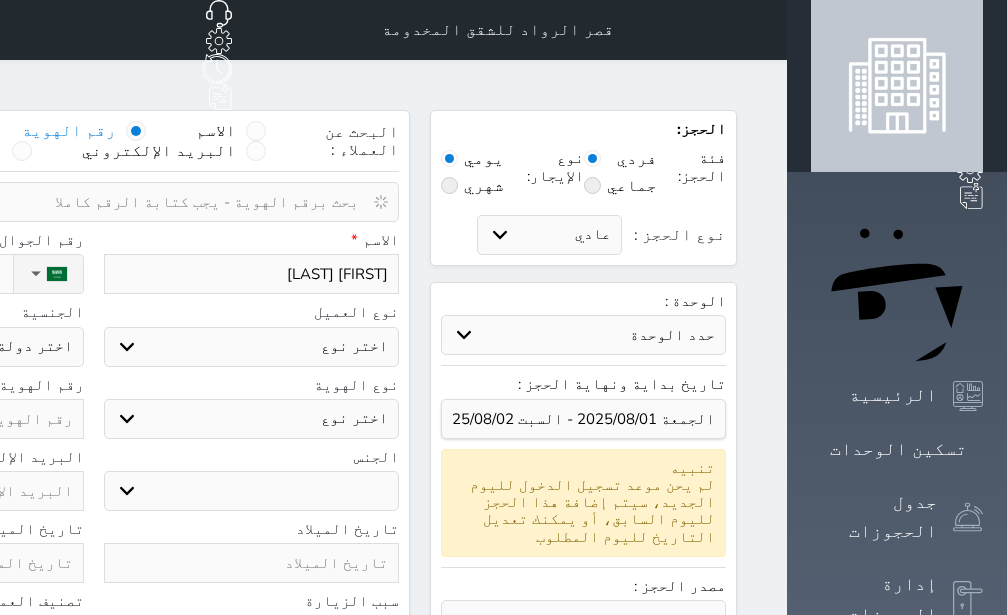 type on "[FIRST] [LAST]" 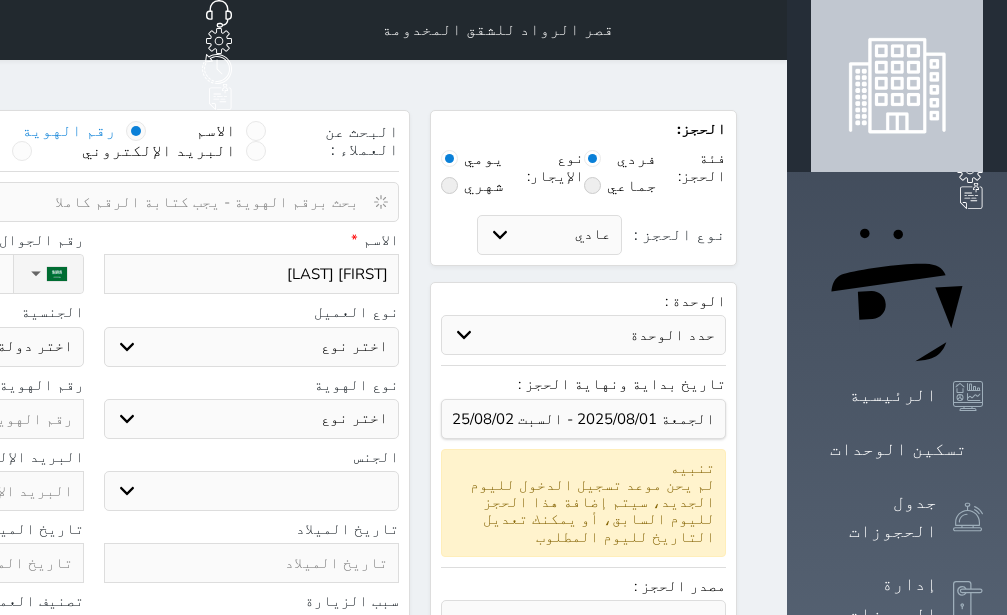 select 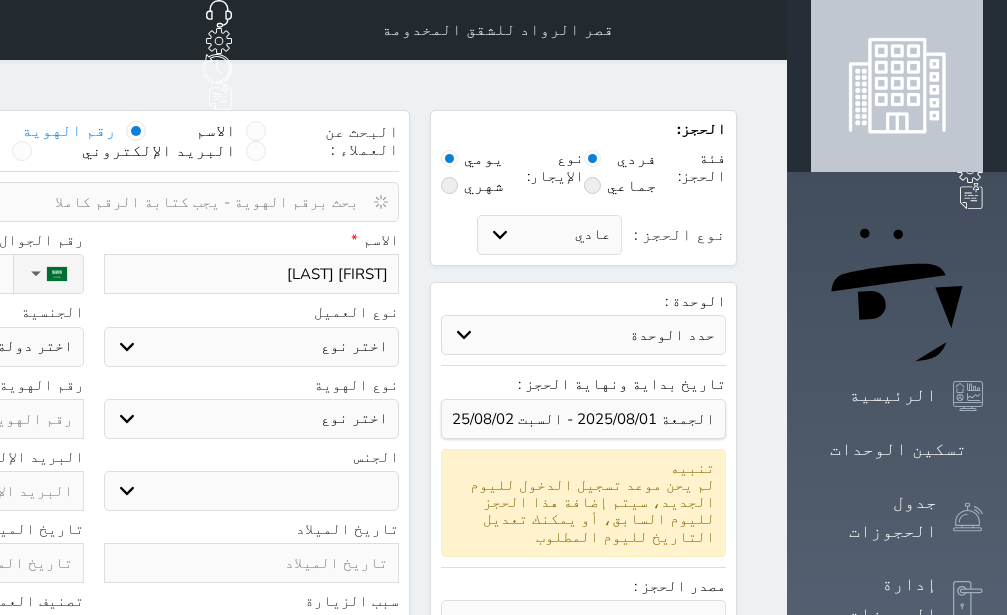 select 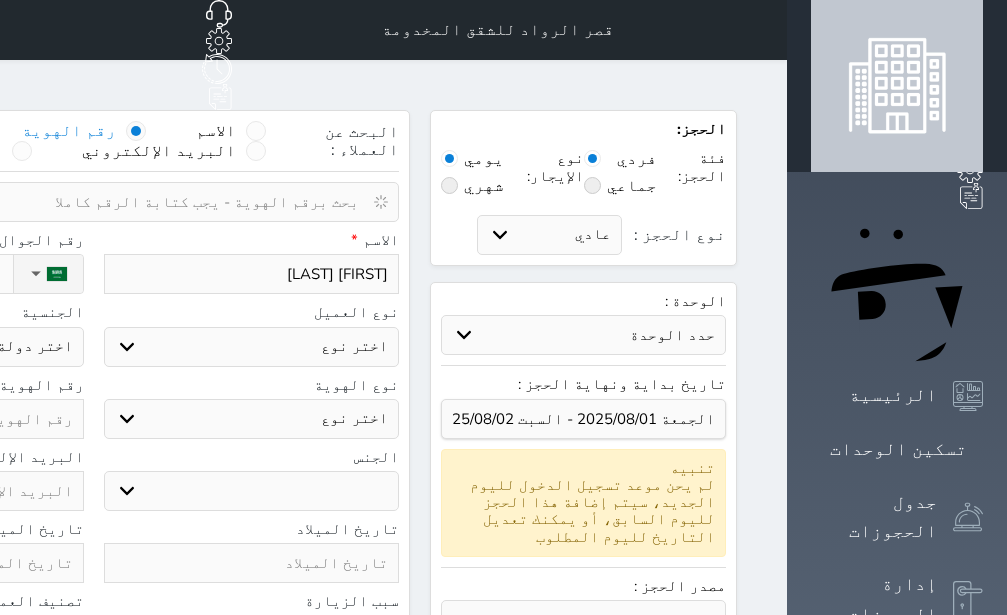 select 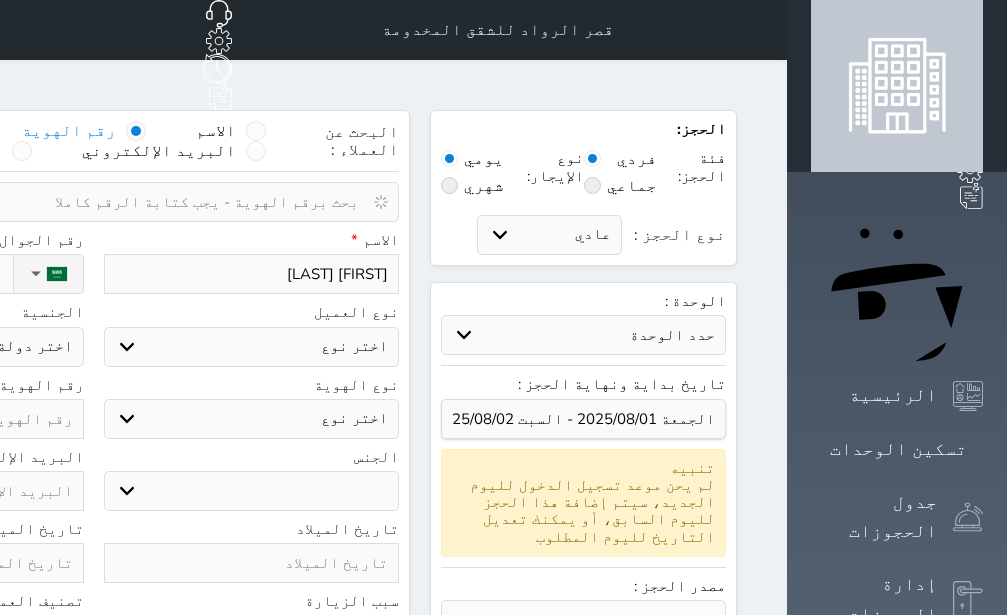 select 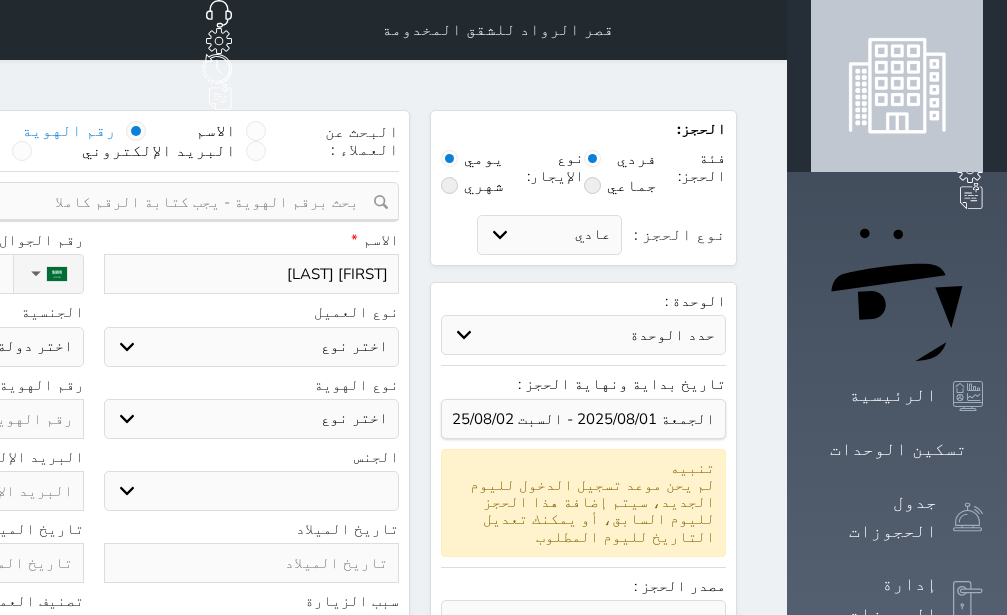 type on "[FIRST] [LAST]" 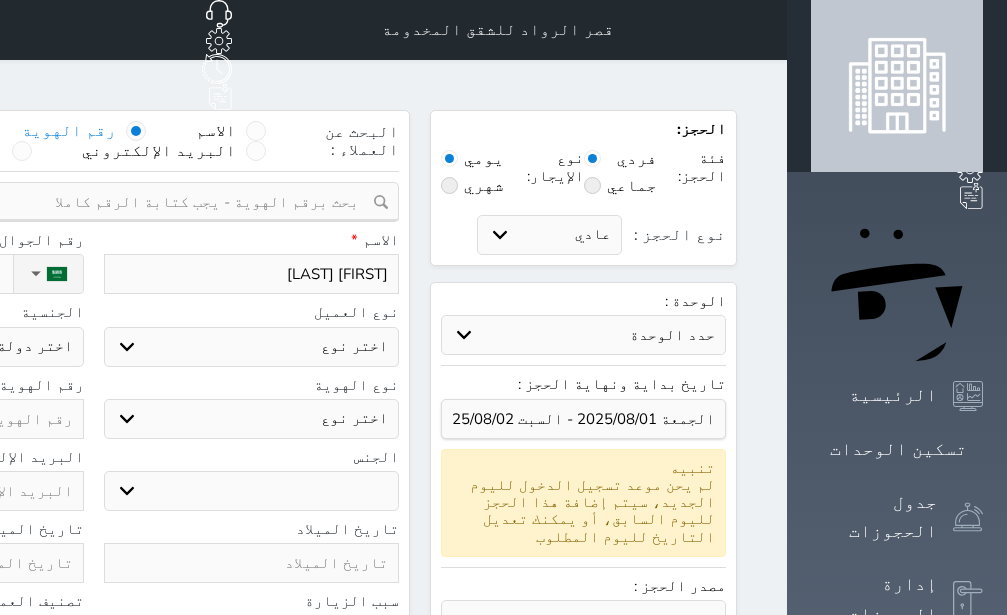 select 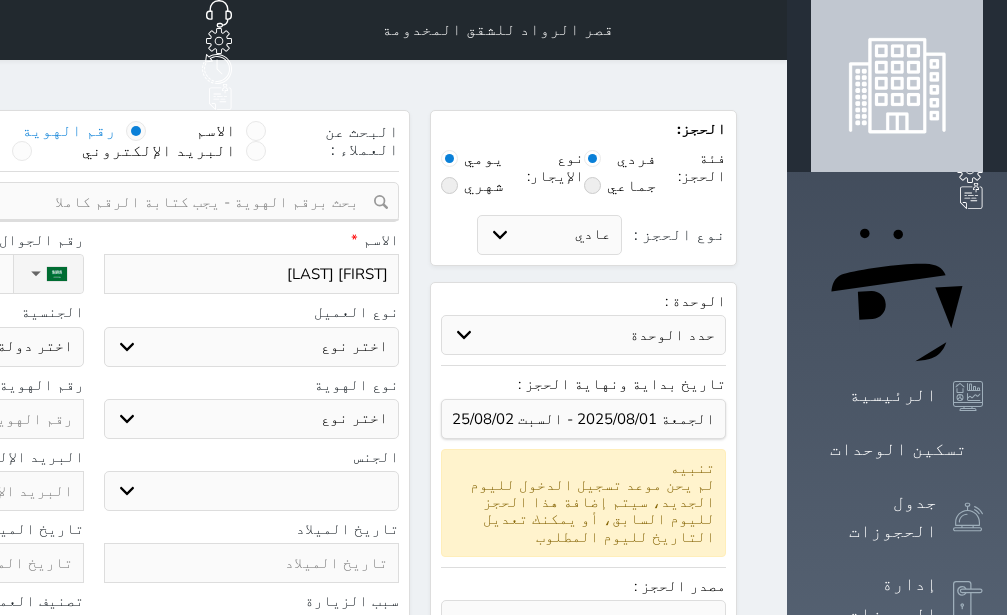 select 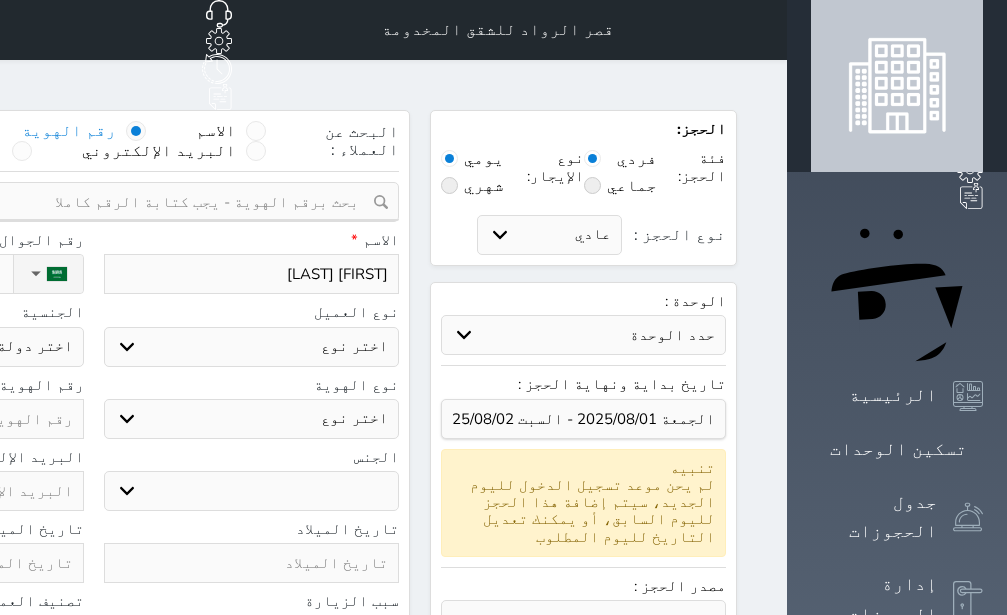 type on "[FIRST] [LAST]" 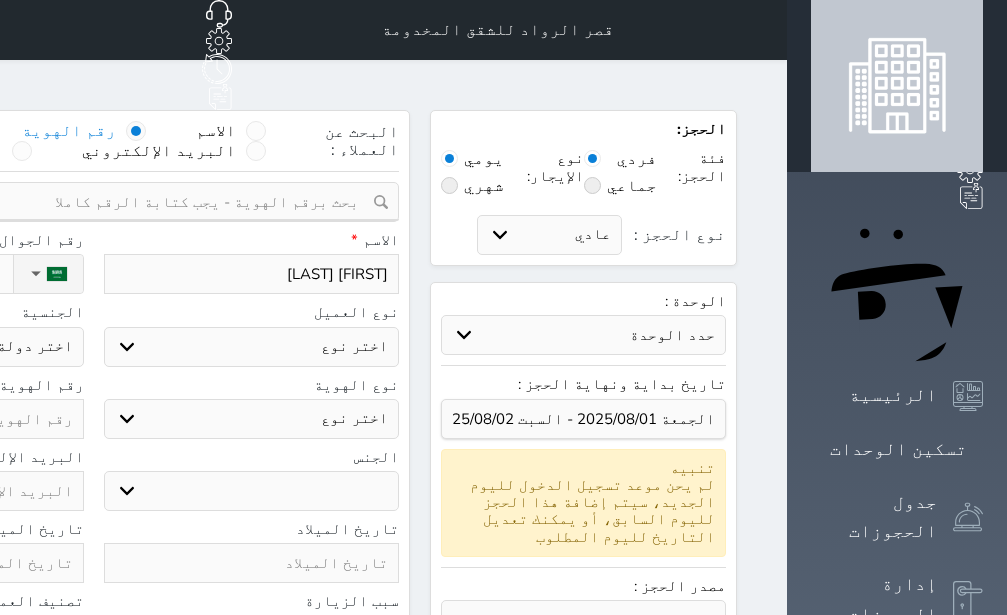 select 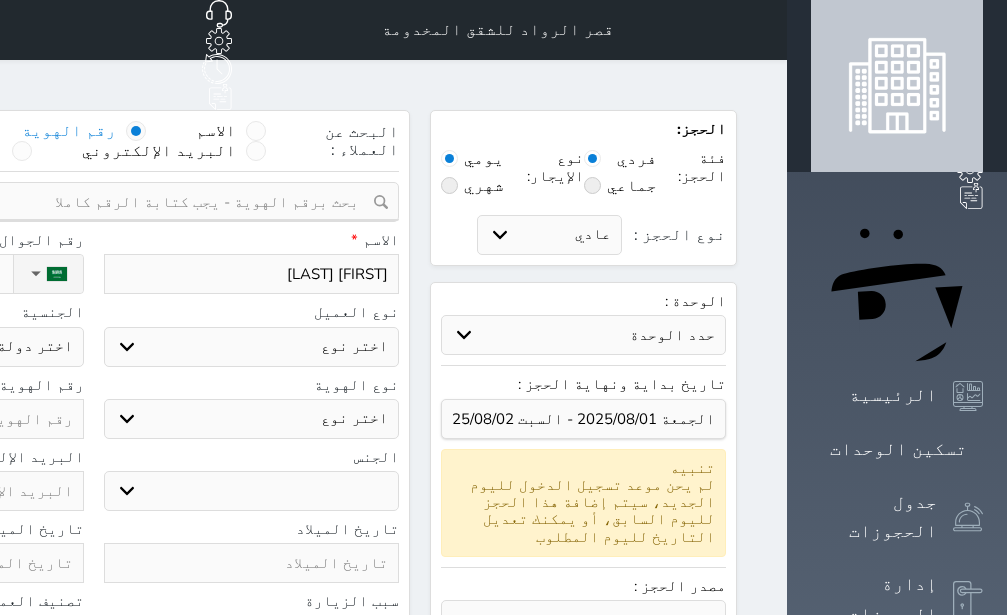 select 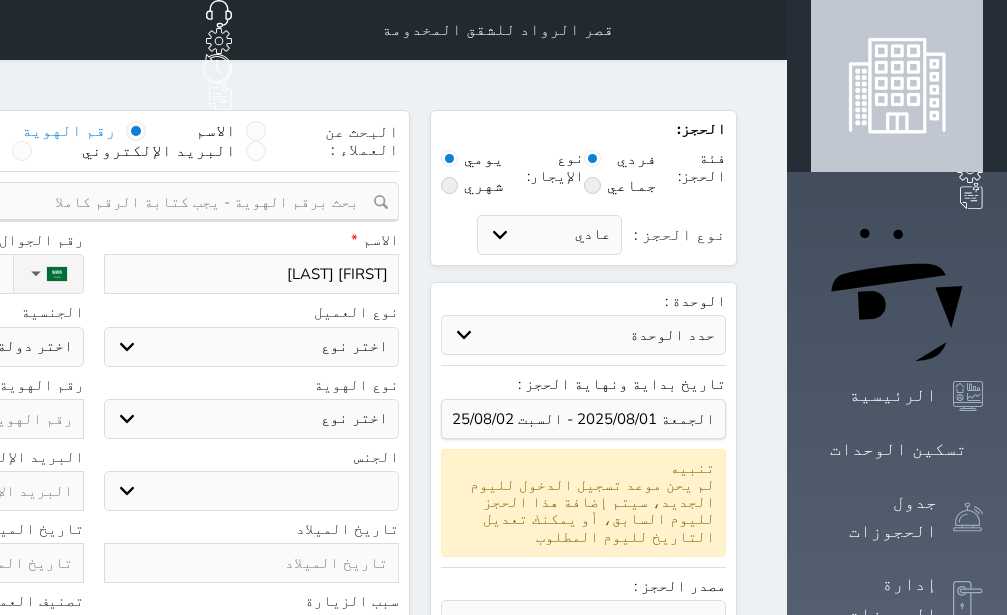 type on "[FIRST] [LAST]" 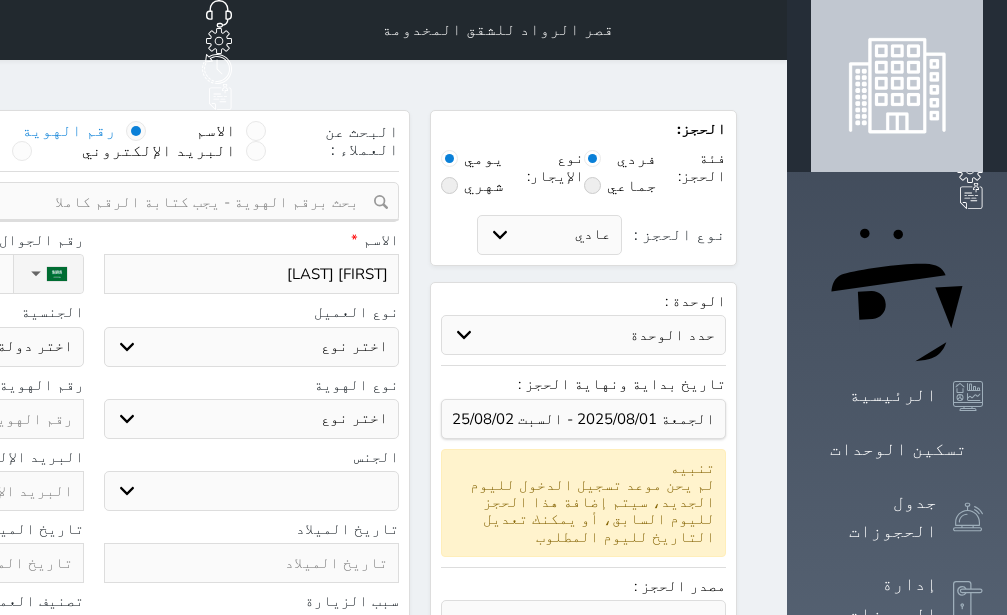 select 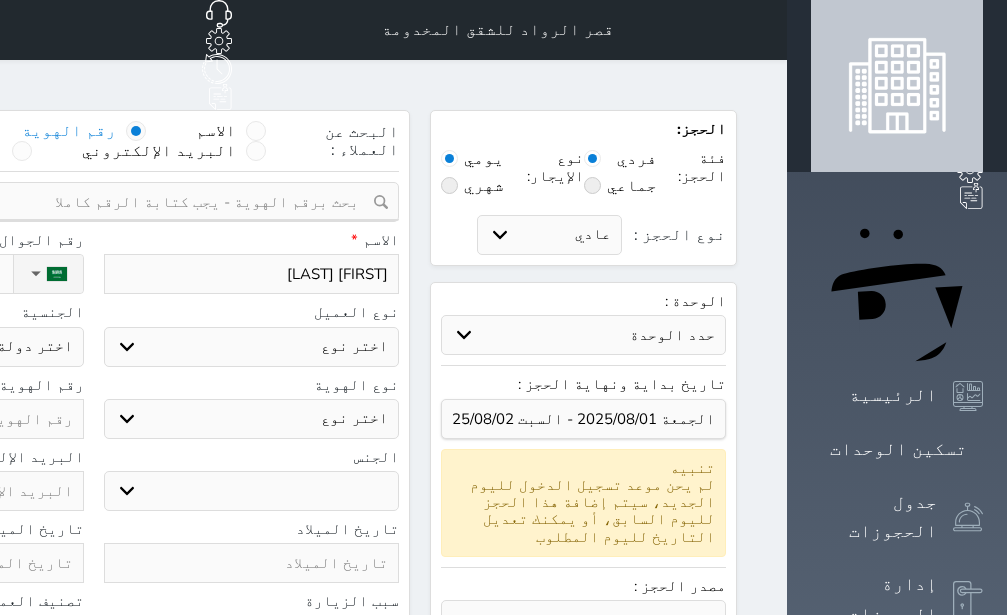 select 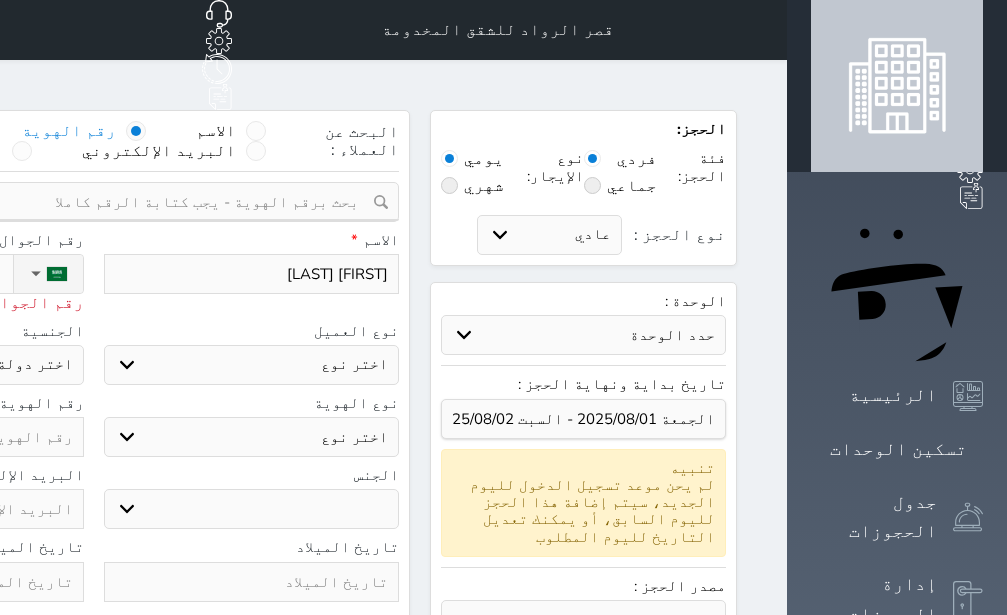 type on "05" 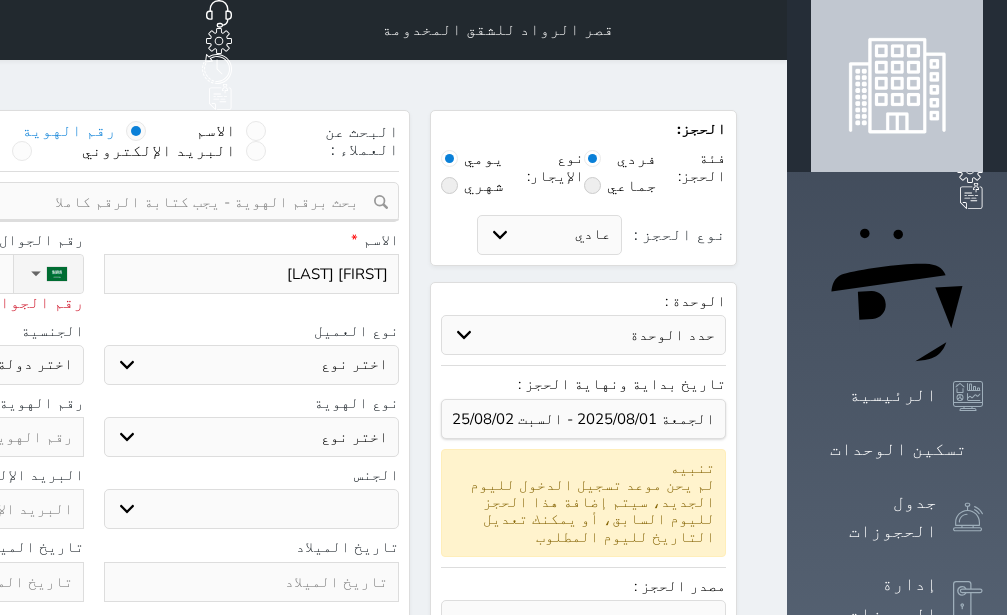 select 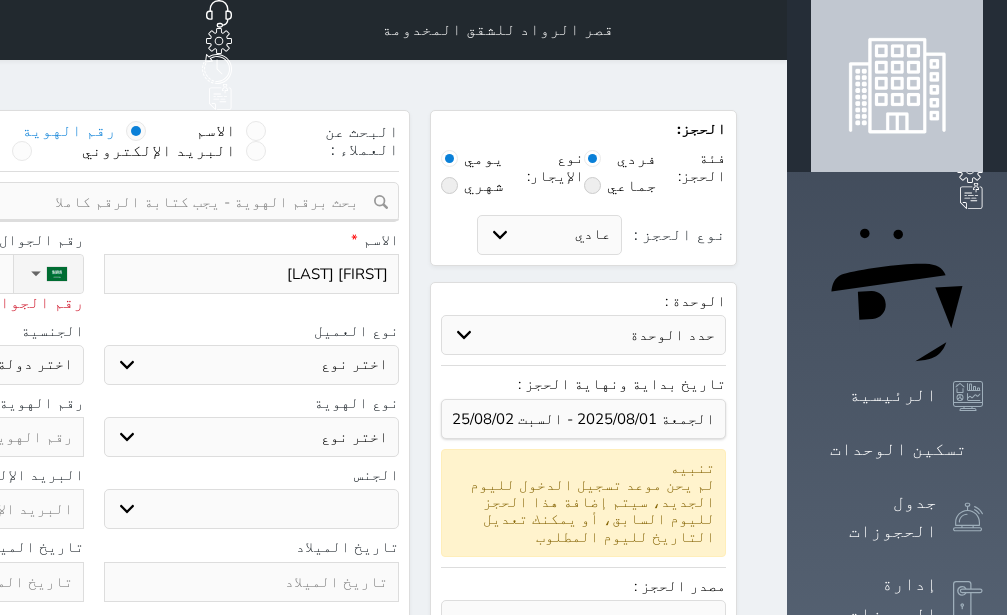 select 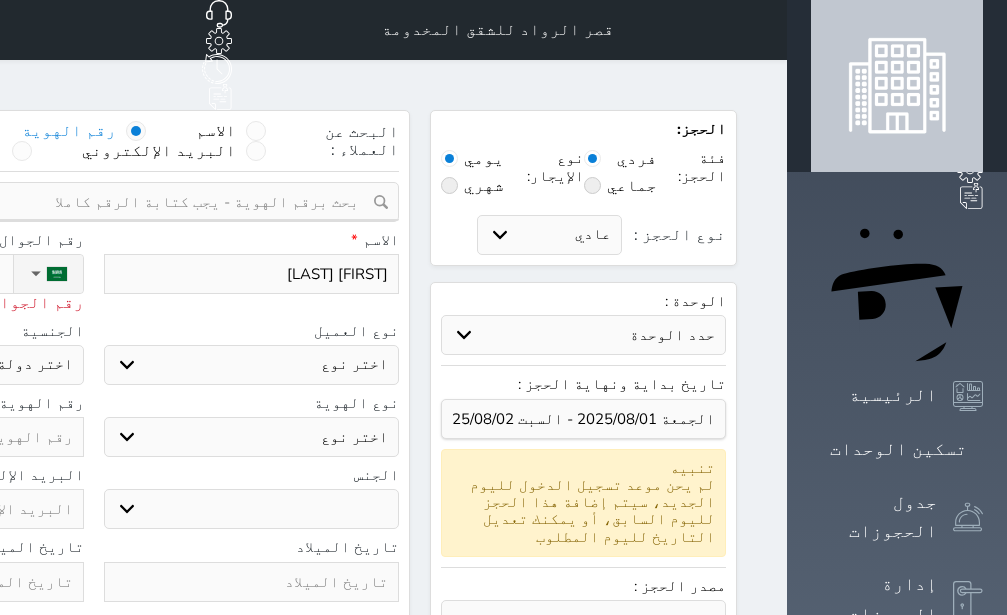 select 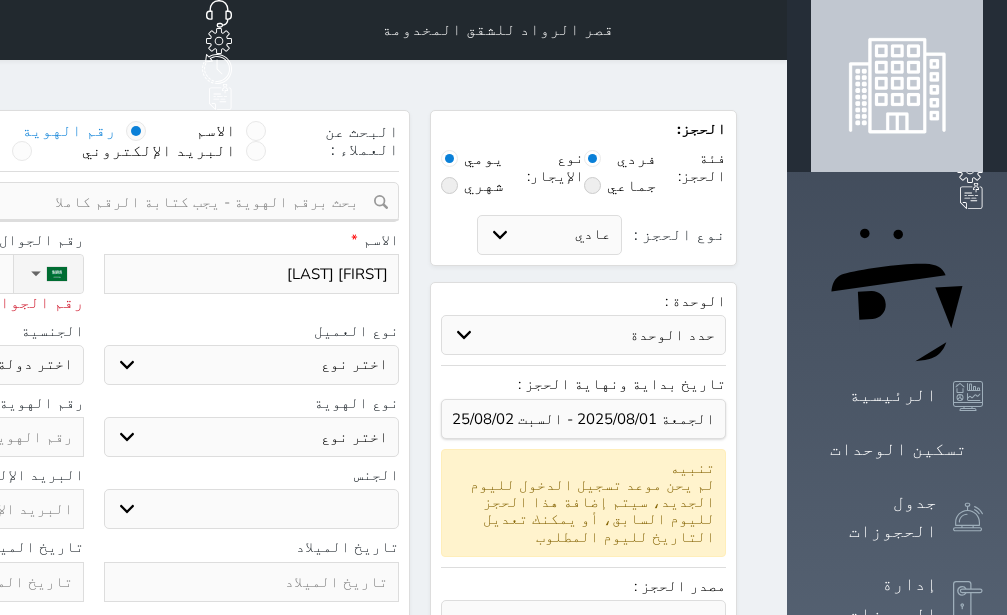select 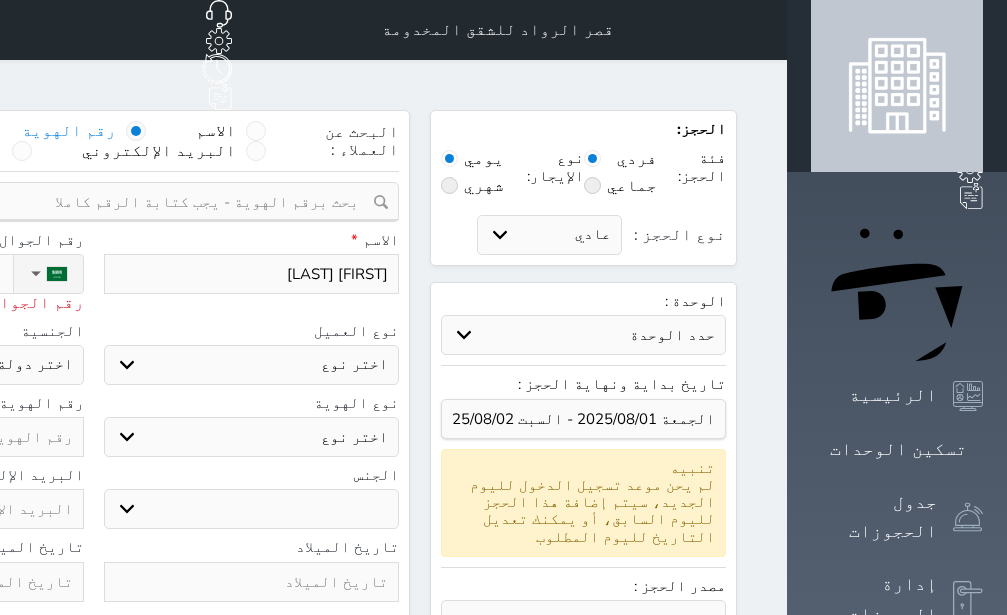 select 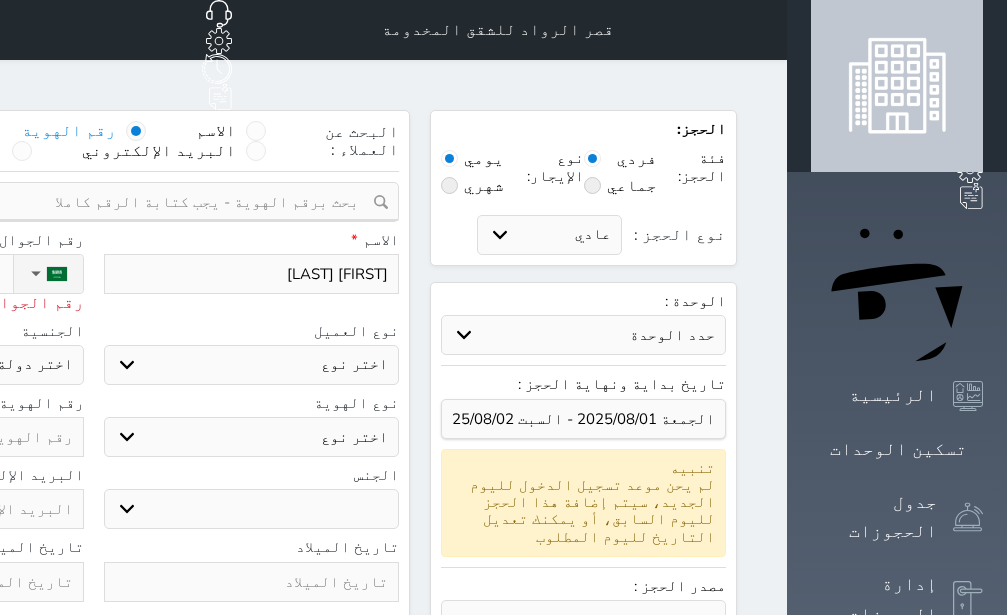 select 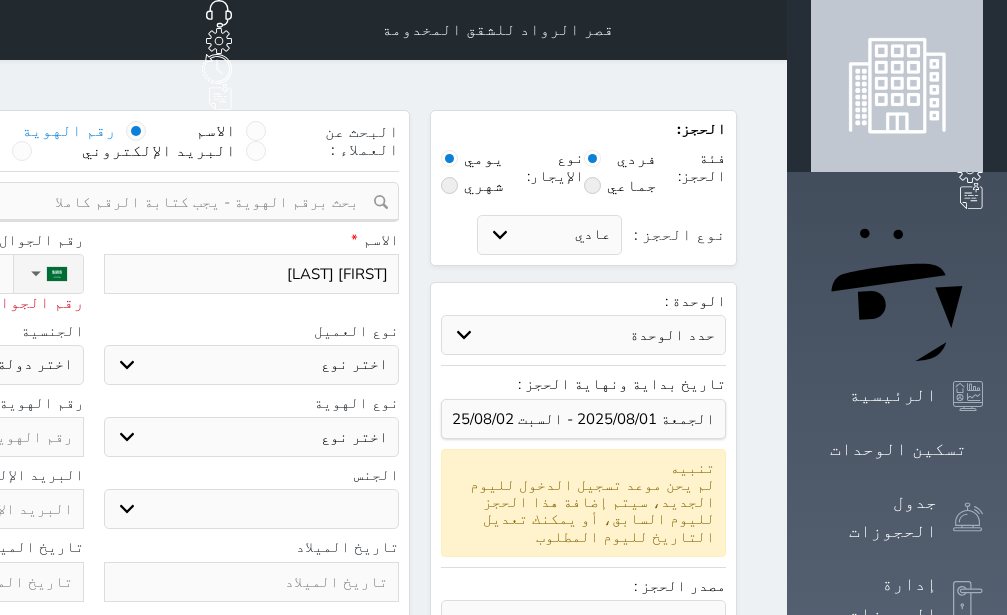 type on "[PHONE]" 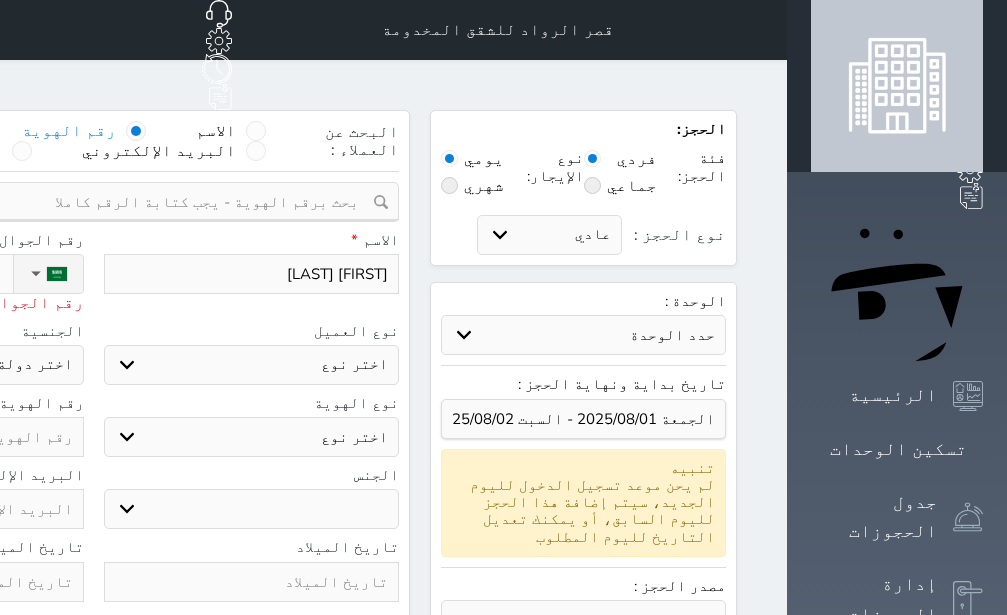select 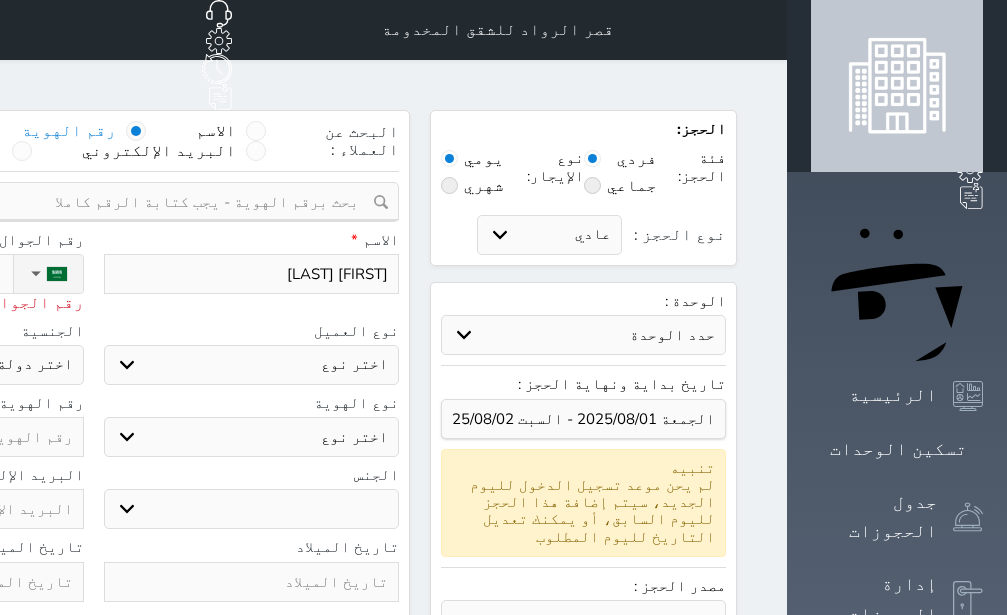 select 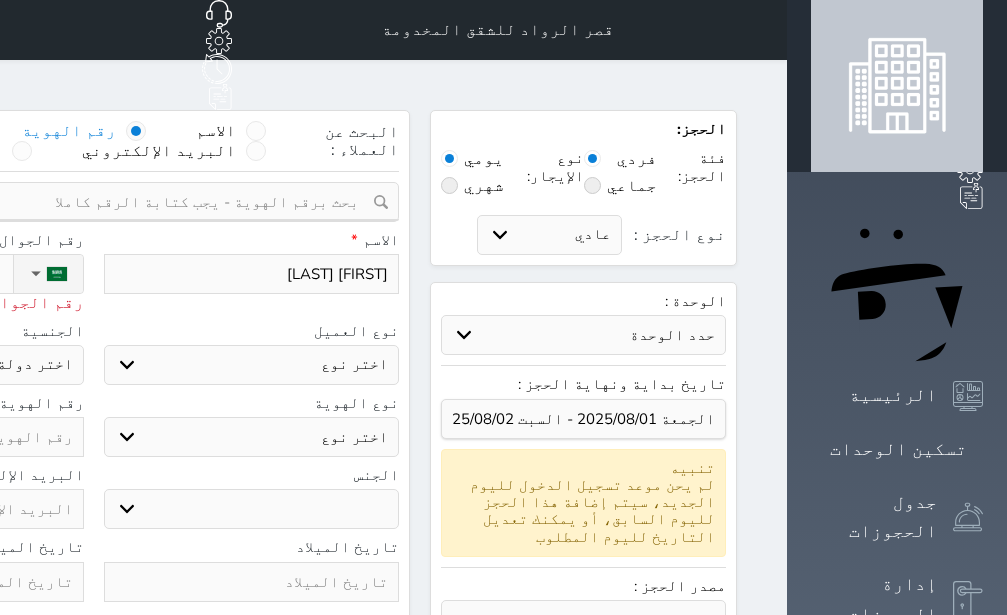 select 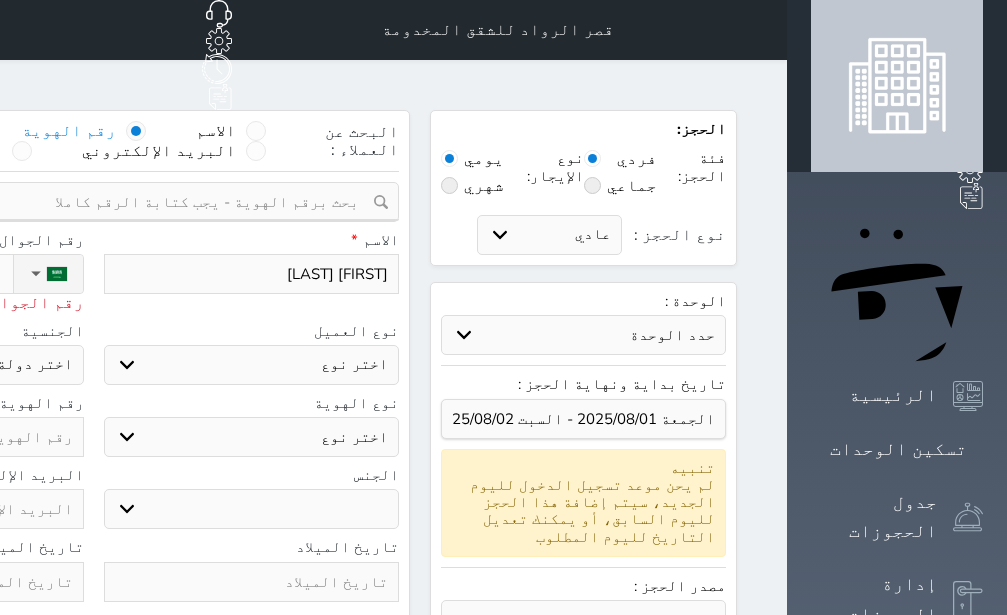 select 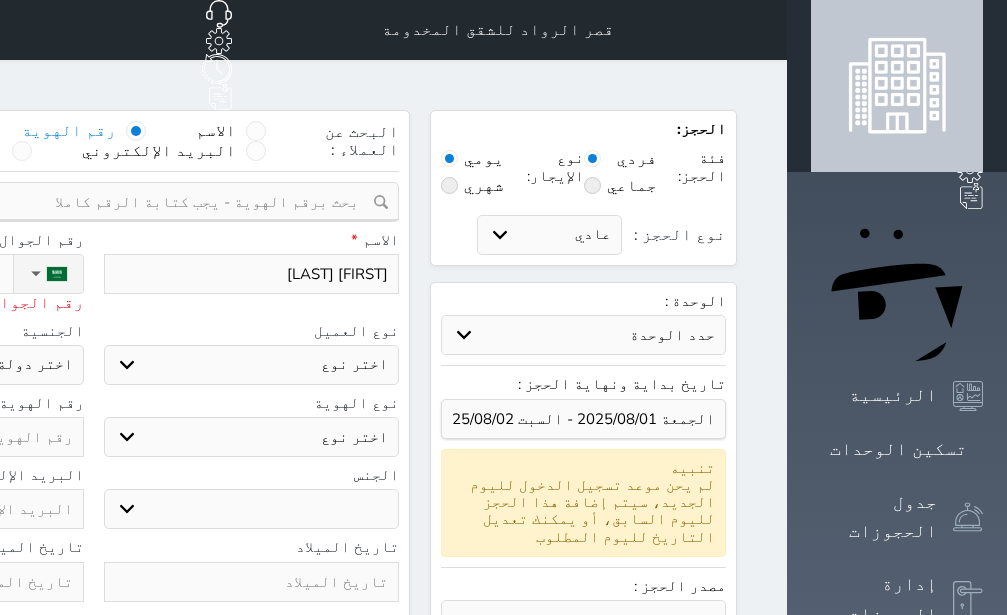 select 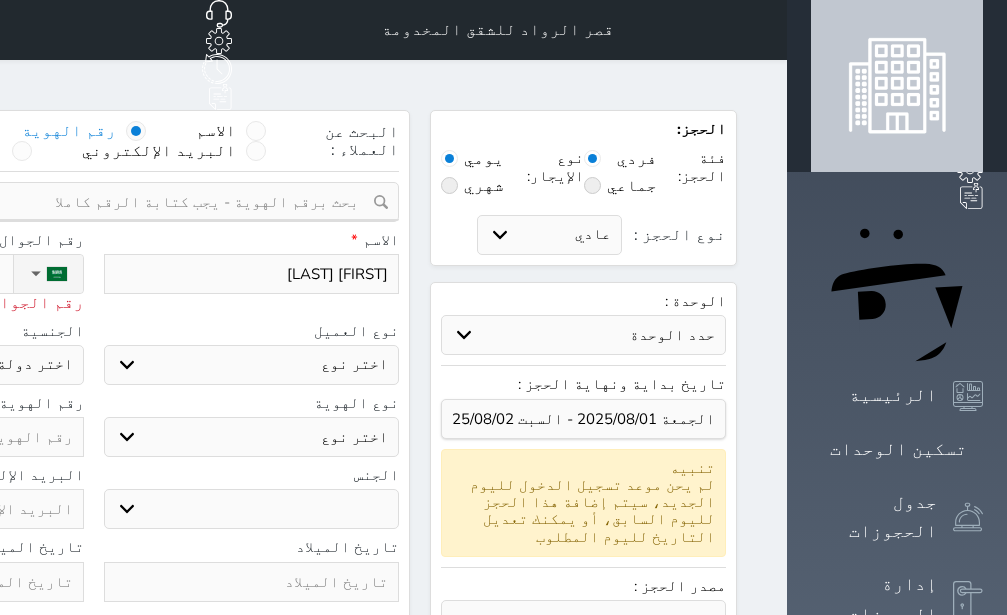select 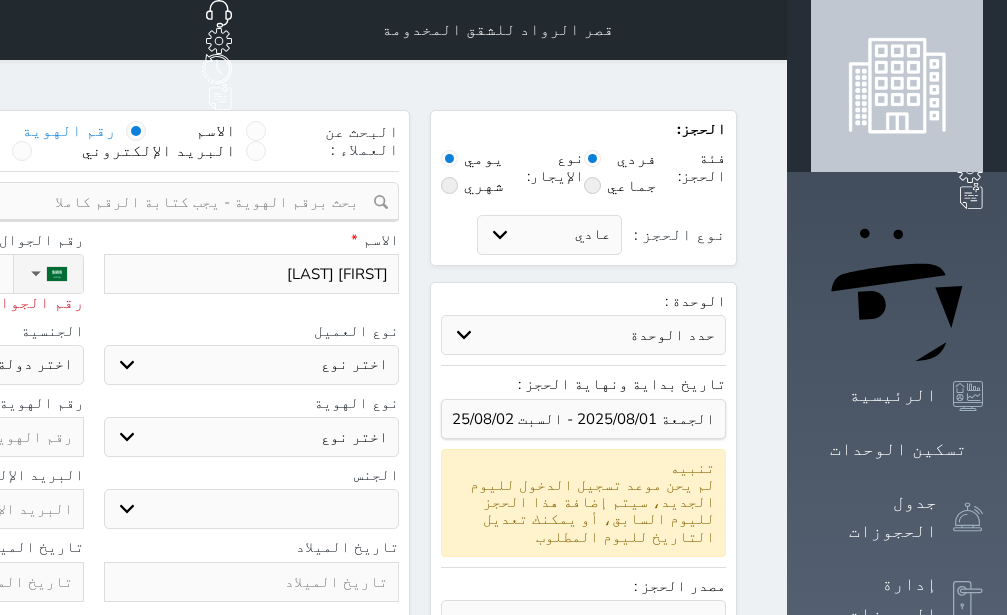 type on "[PHONE]" 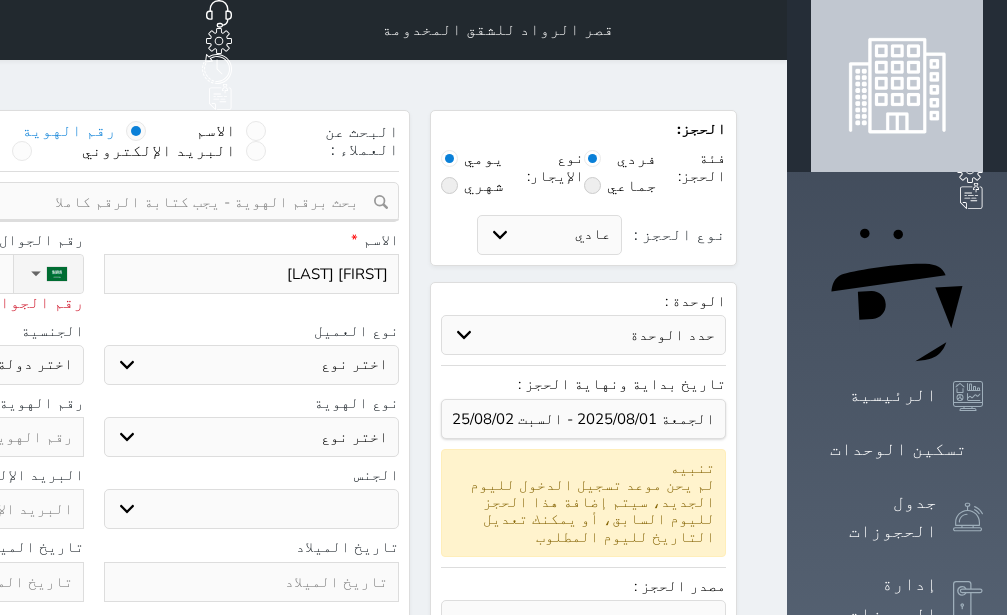select 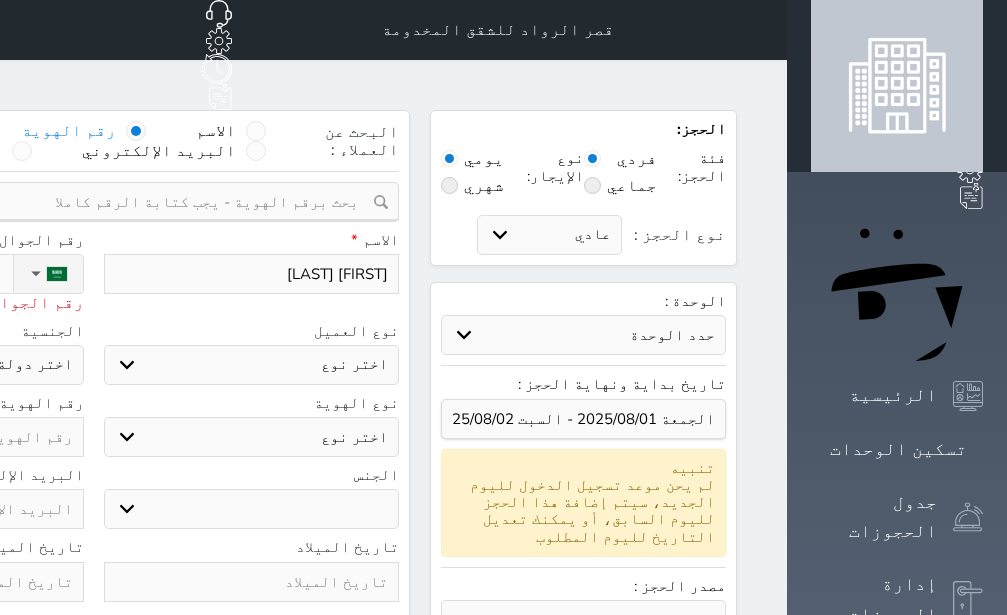 select 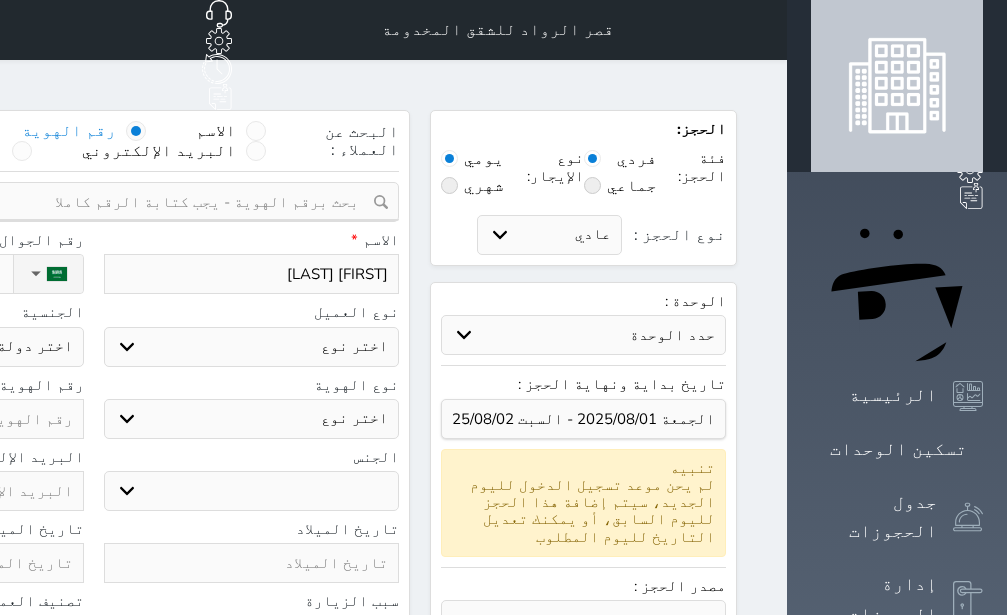 type on "[PHONE]" 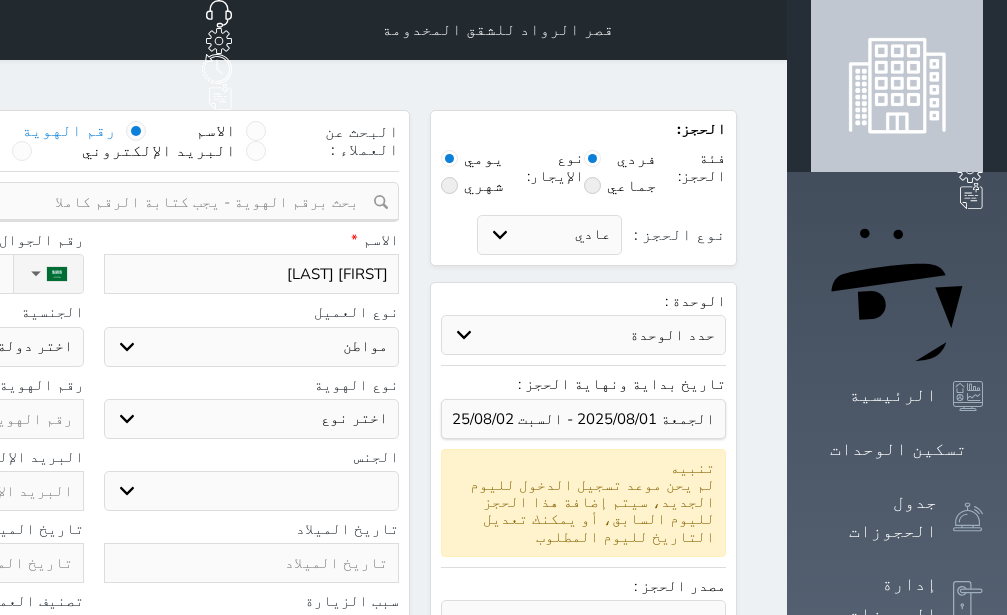 click on "مواطن" at bounding box center [0, 0] 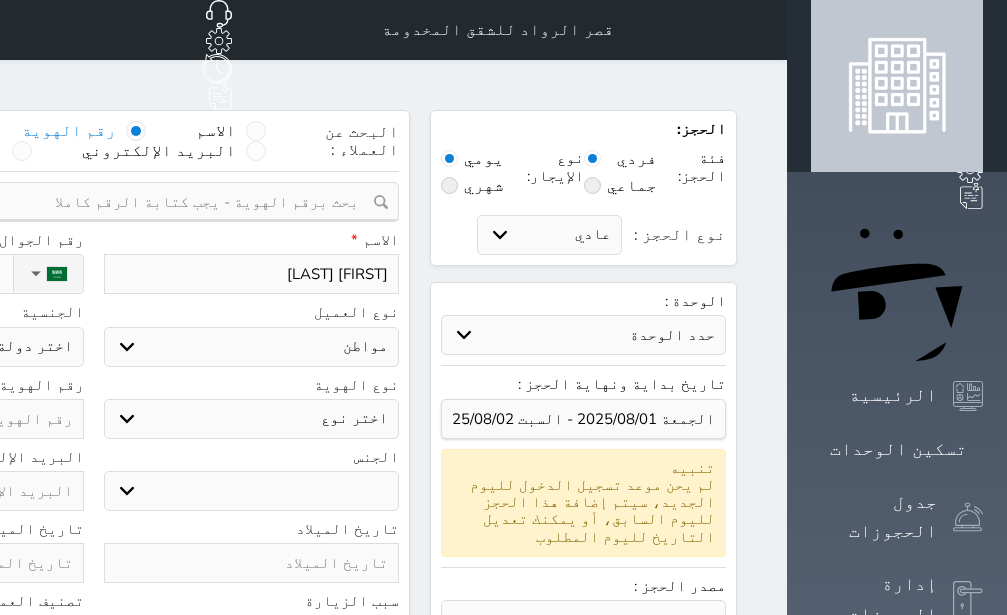 select 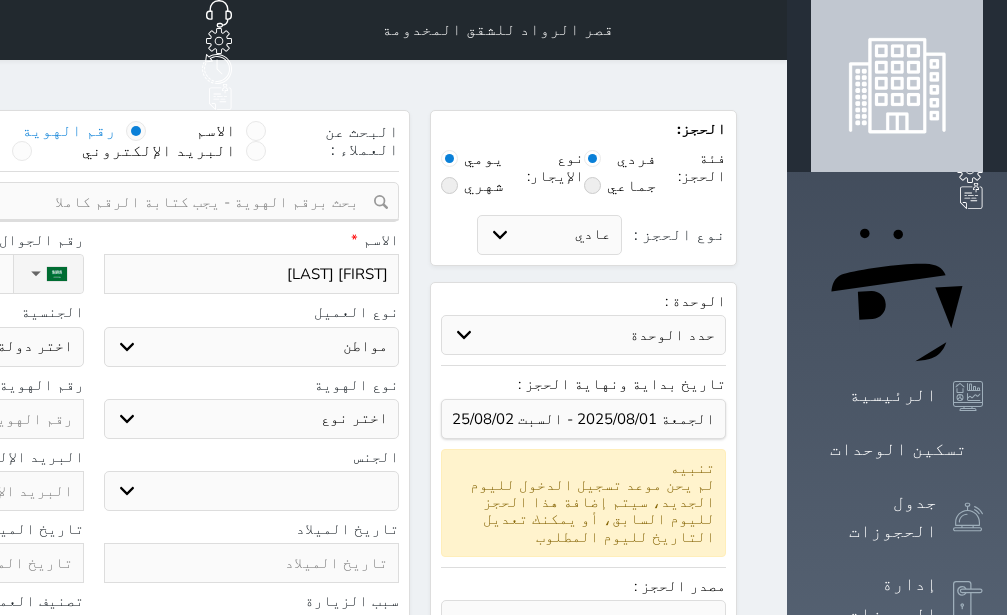 select 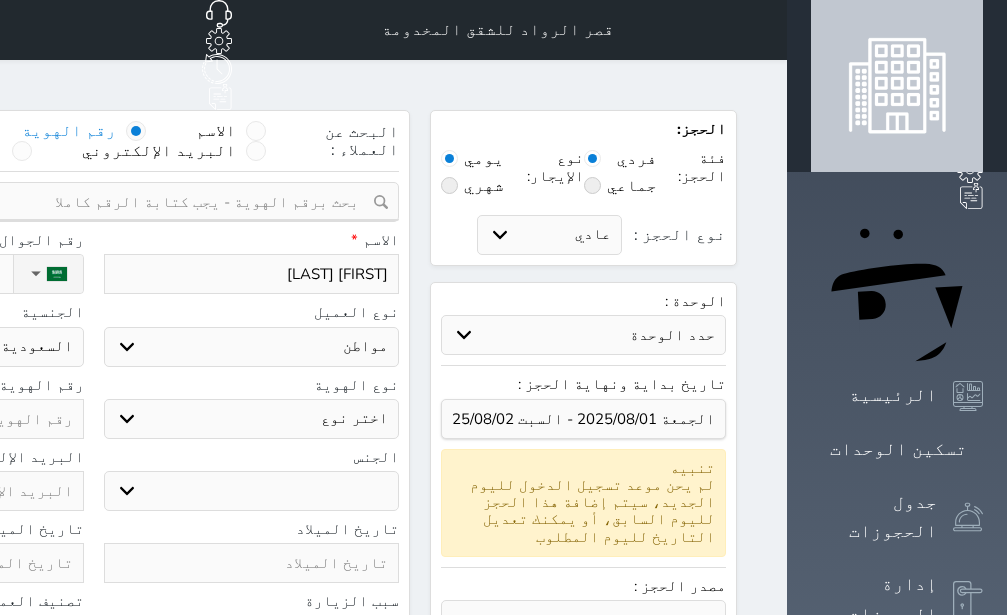 click on "اختر نوع   هوية وطنية هوية عائلية جواز السفر" at bounding box center [252, 419] 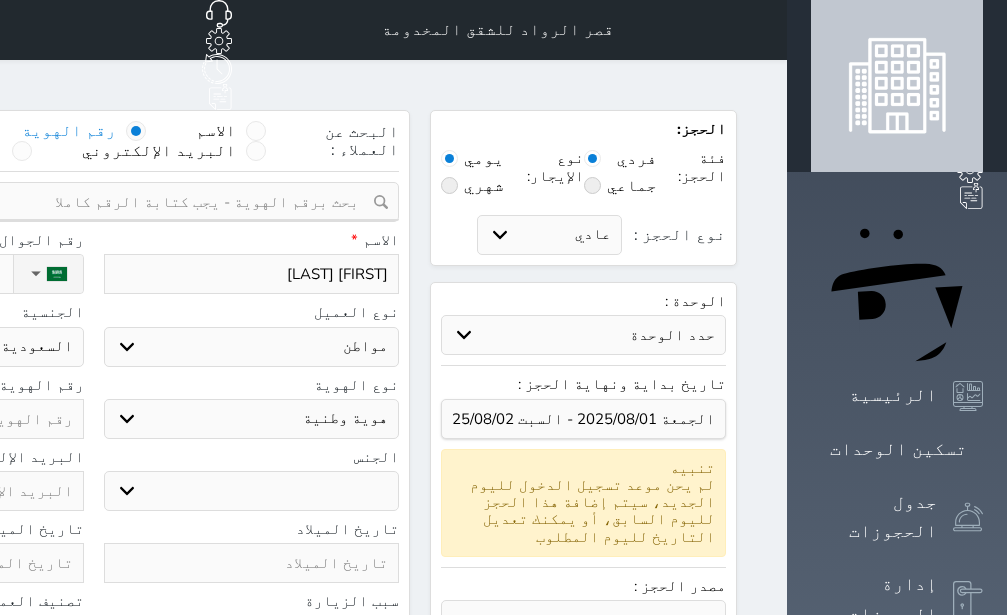 click on "هوية وطنية" at bounding box center (0, 0) 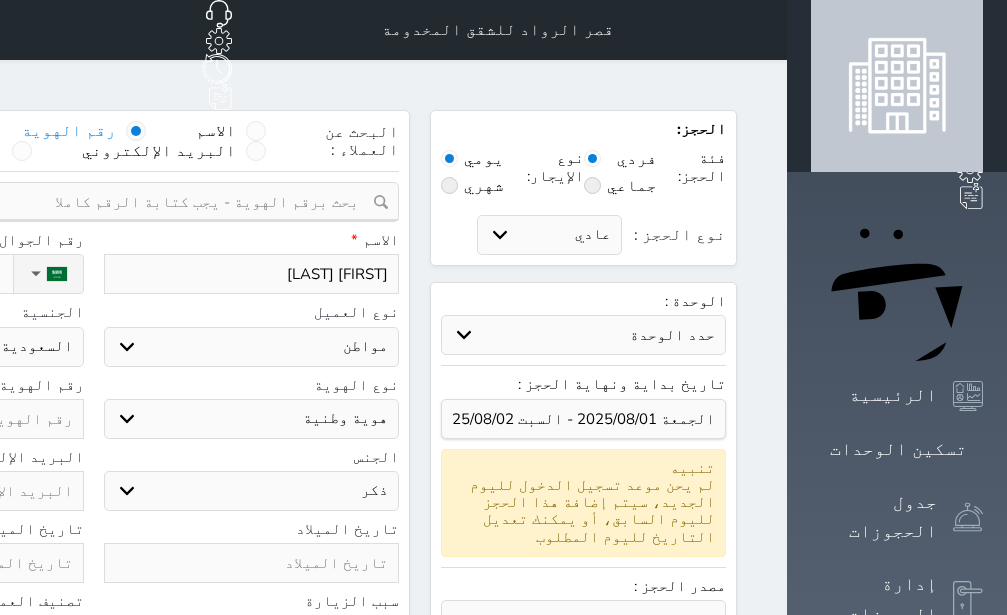 select 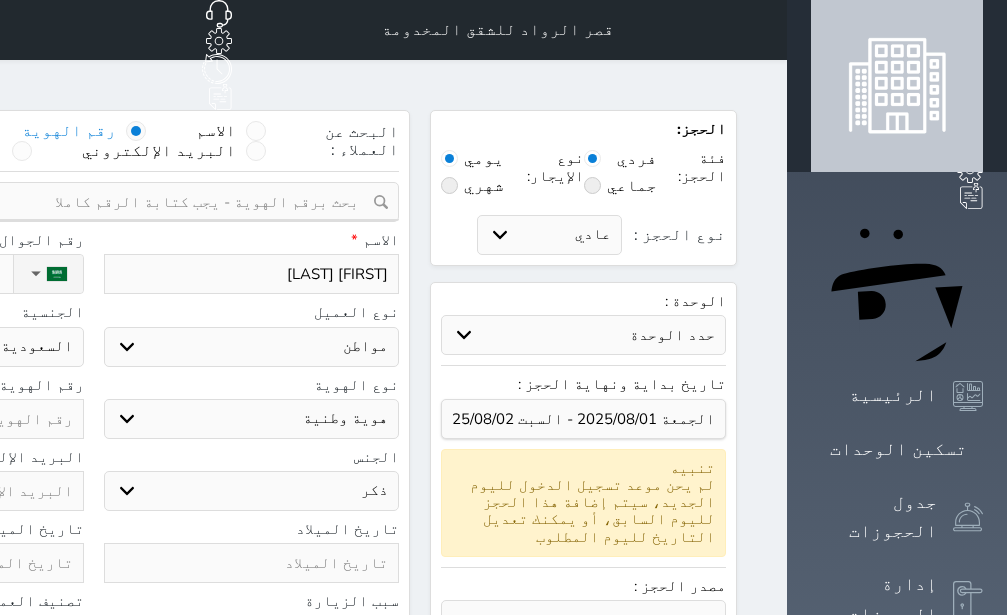 click at bounding box center [-64, 419] 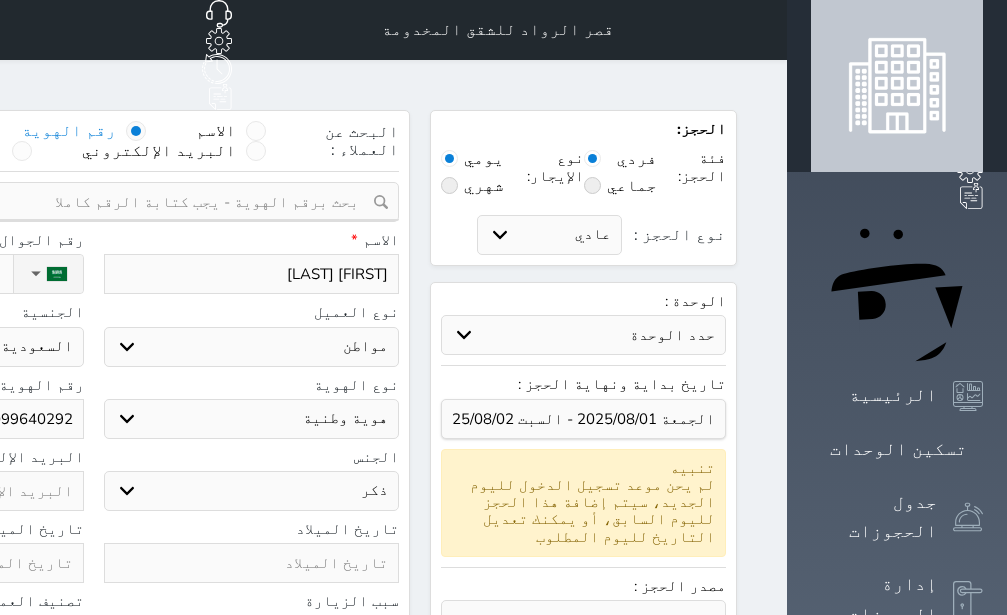 scroll, scrollTop: 378, scrollLeft: 0, axis: vertical 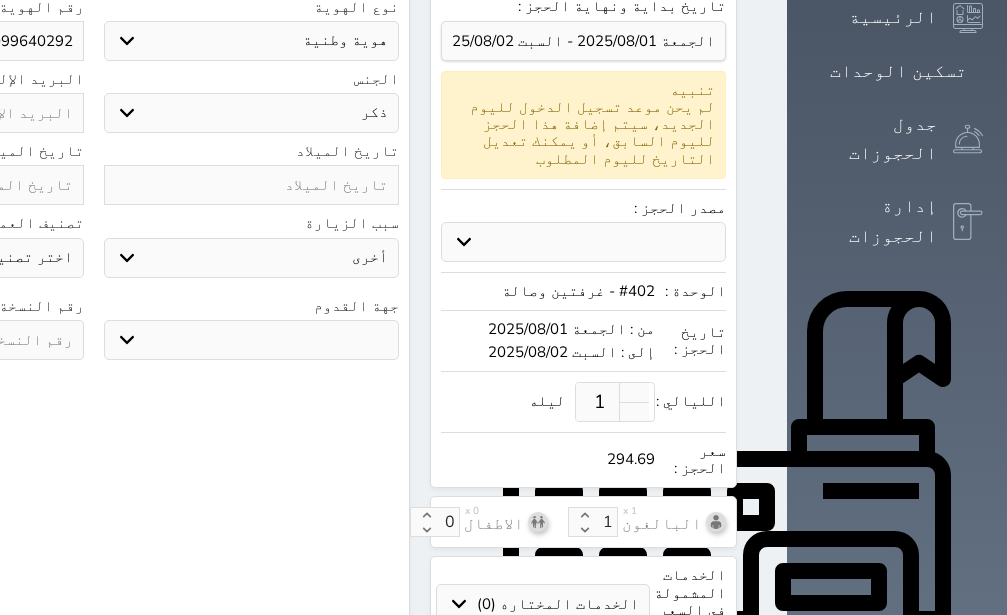 click at bounding box center (-64, 340) 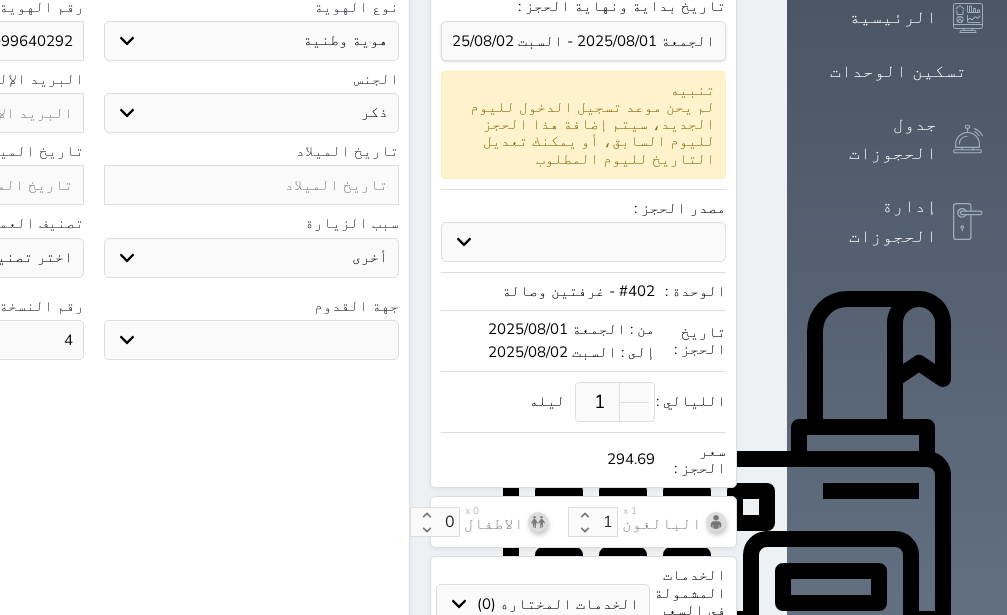 click on "جو بحر ارض" at bounding box center [252, 340] 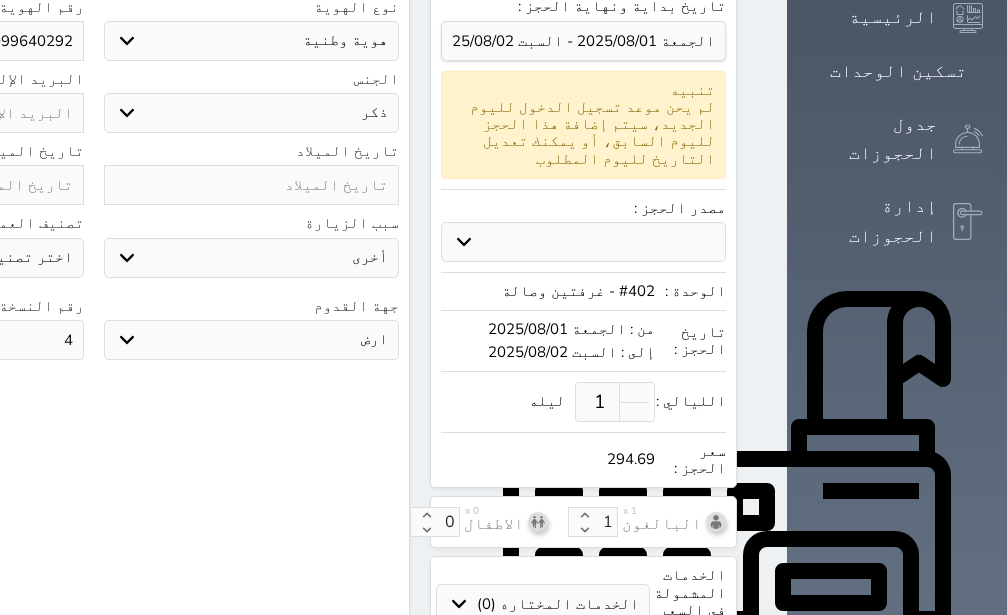 click at bounding box center [-64, 185] 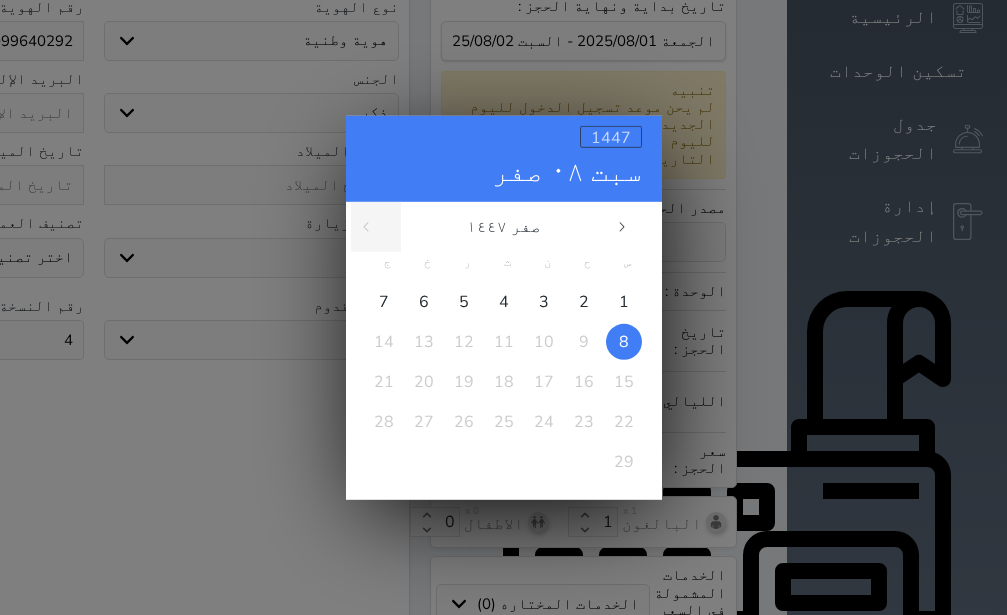 click on "1447" at bounding box center (611, 137) 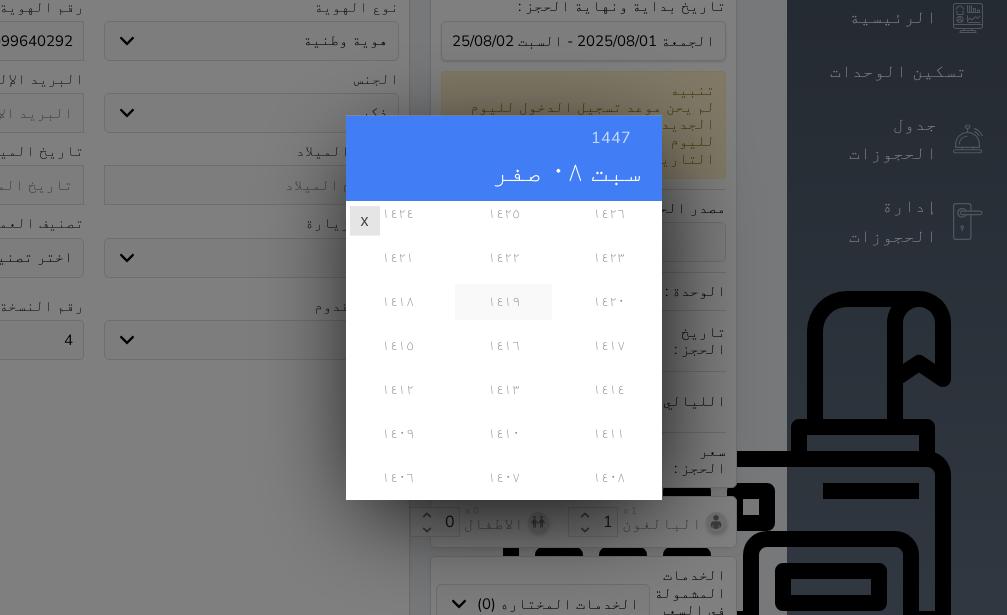 scroll, scrollTop: 324, scrollLeft: 0, axis: vertical 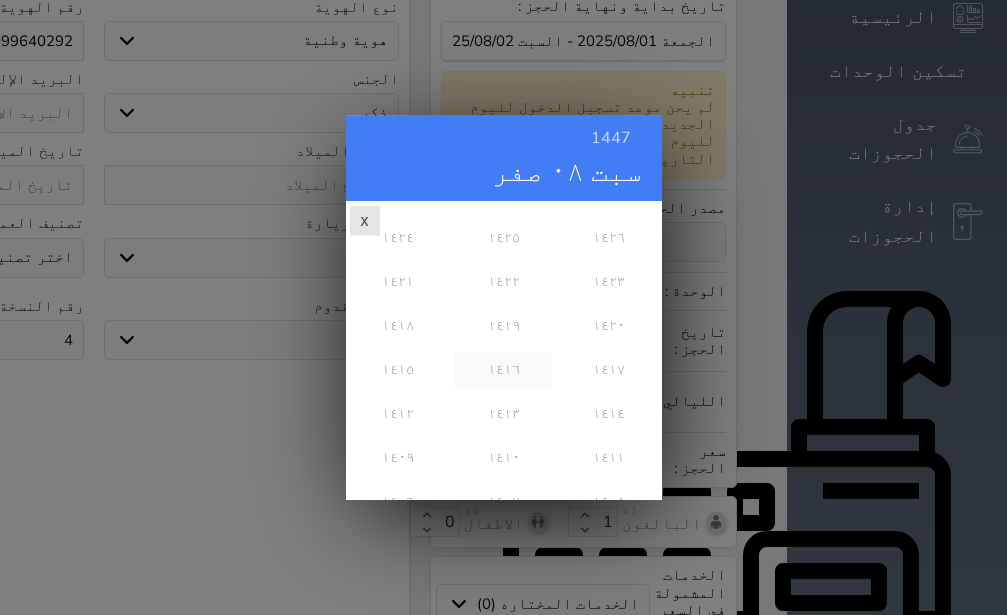 click on "١٤١٦" at bounding box center [503, 369] 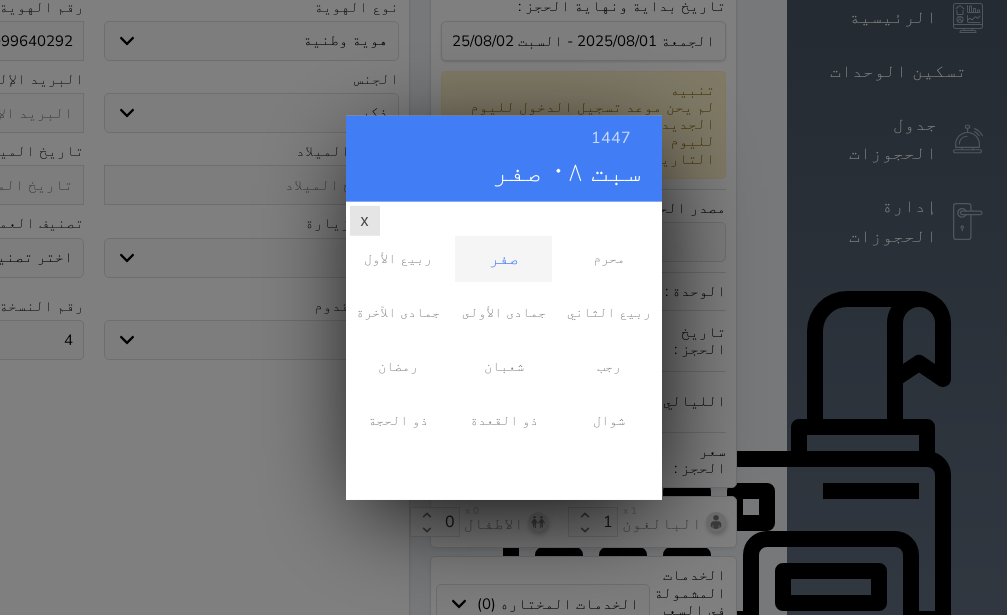 scroll, scrollTop: 0, scrollLeft: 0, axis: both 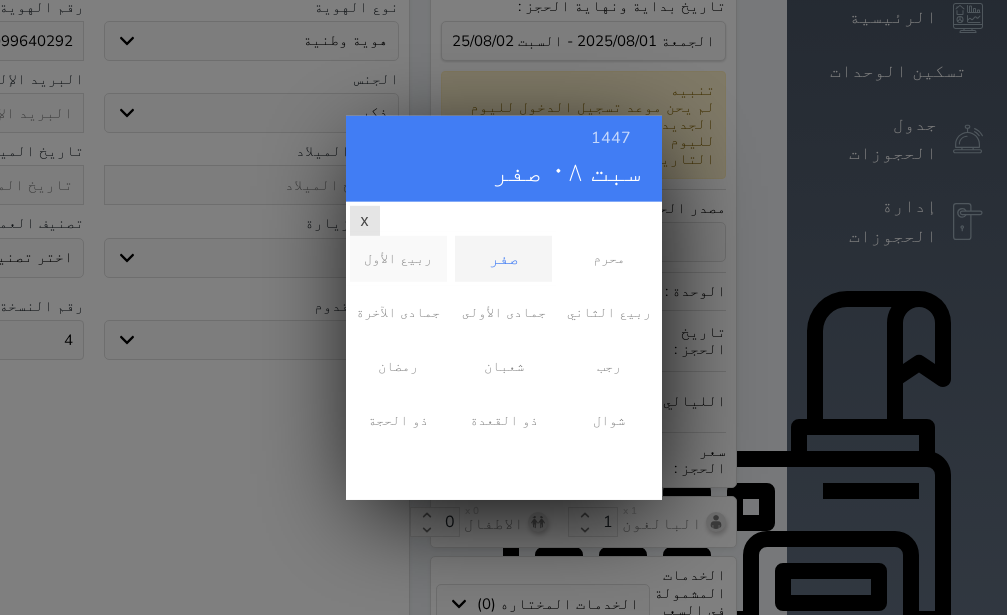 click on "ربيع الأول" at bounding box center [398, 258] 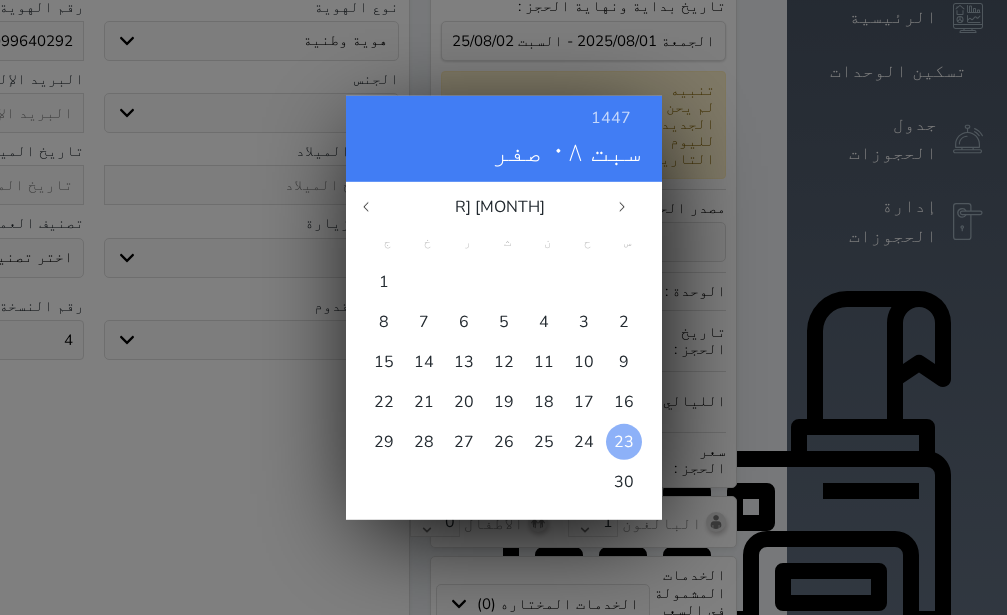 click on "23" at bounding box center [624, 441] 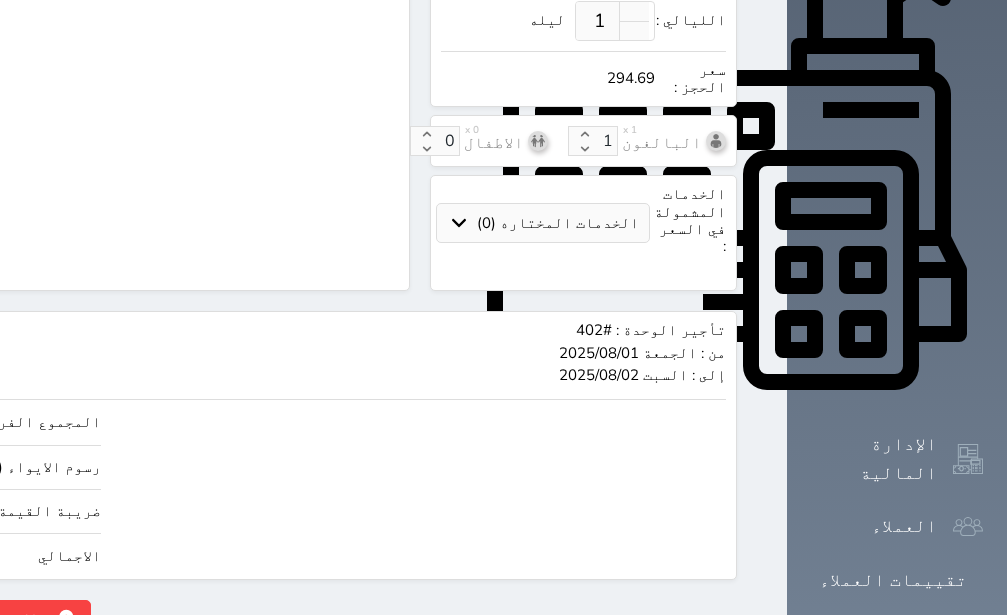 scroll, scrollTop: 767, scrollLeft: 0, axis: vertical 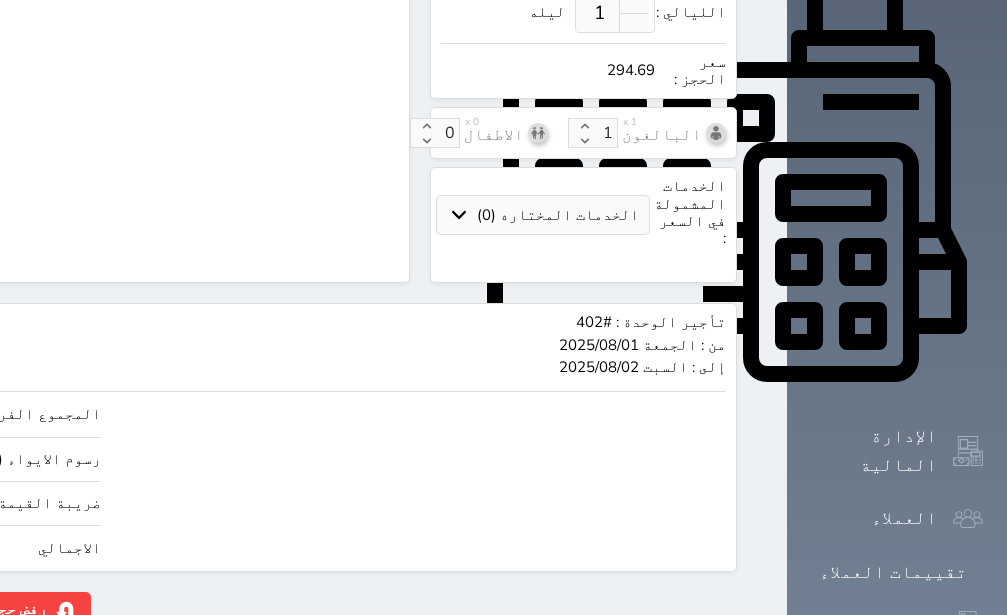 click on "294.69" at bounding box center (-147, 548) 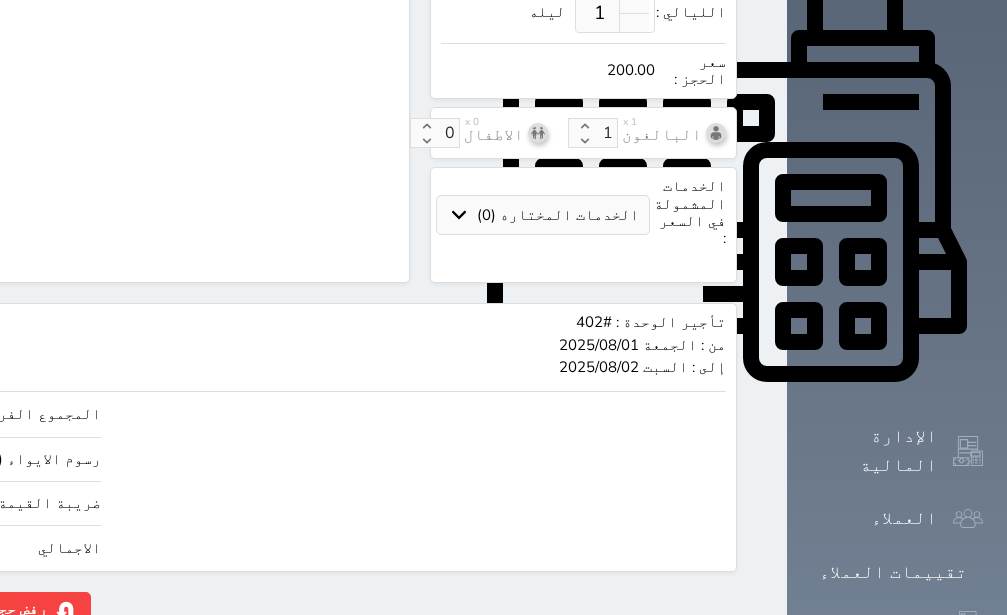click on "حجز" at bounding box center (-130, 609) 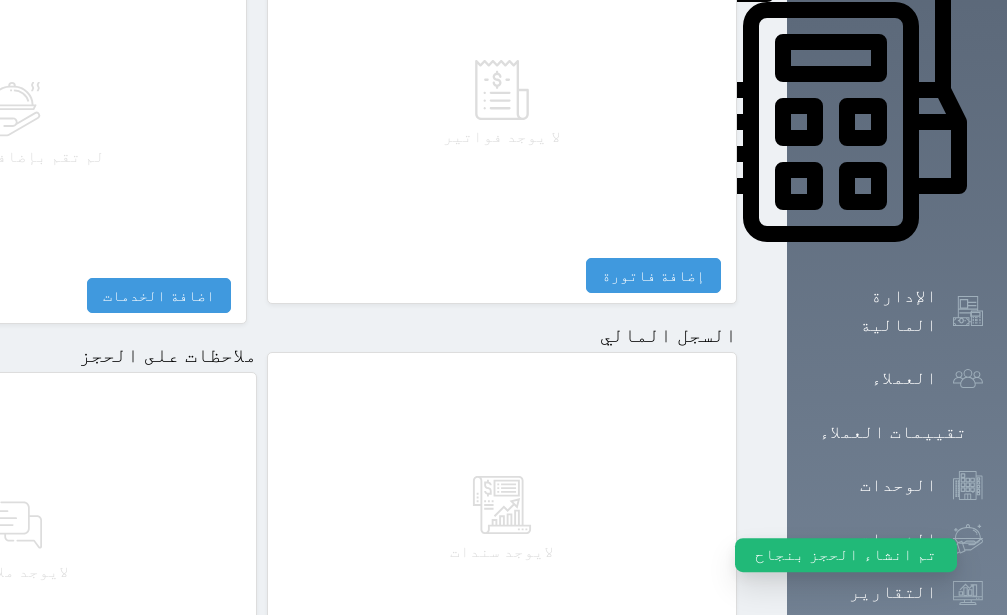 scroll, scrollTop: 1122, scrollLeft: 0, axis: vertical 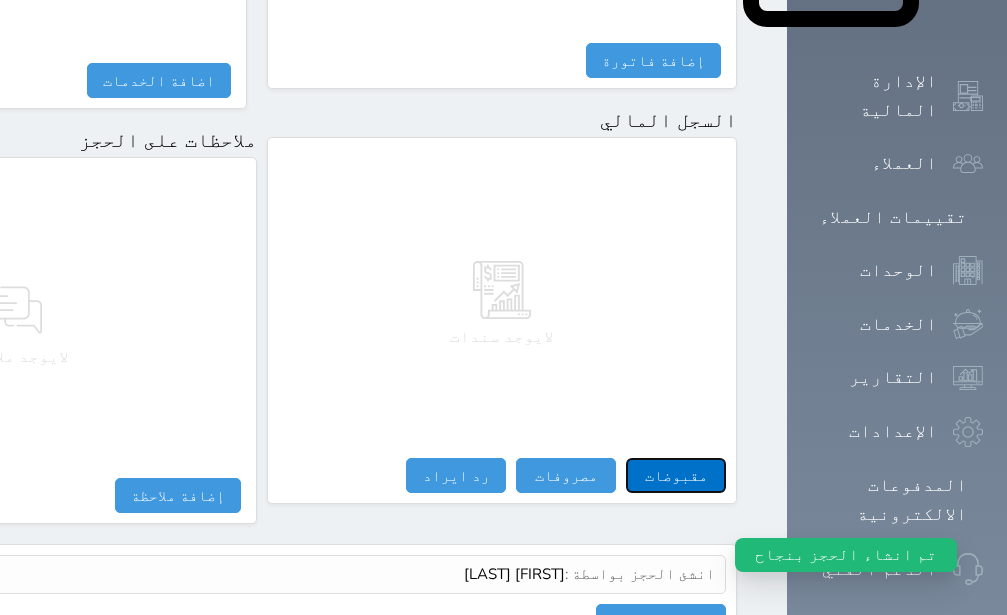 click on "مقبوضات" at bounding box center [676, 475] 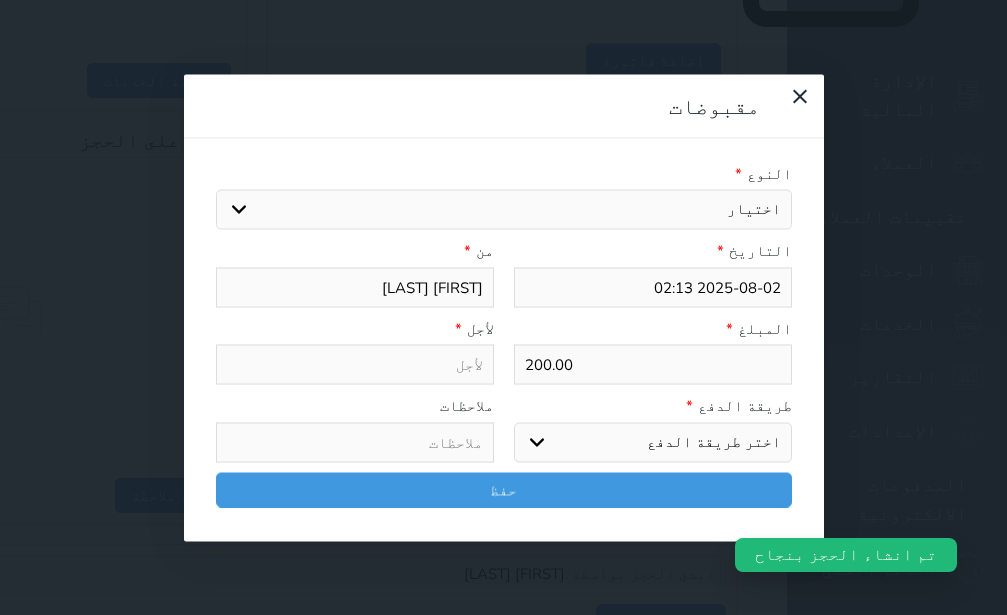 scroll, scrollTop: 1087, scrollLeft: 0, axis: vertical 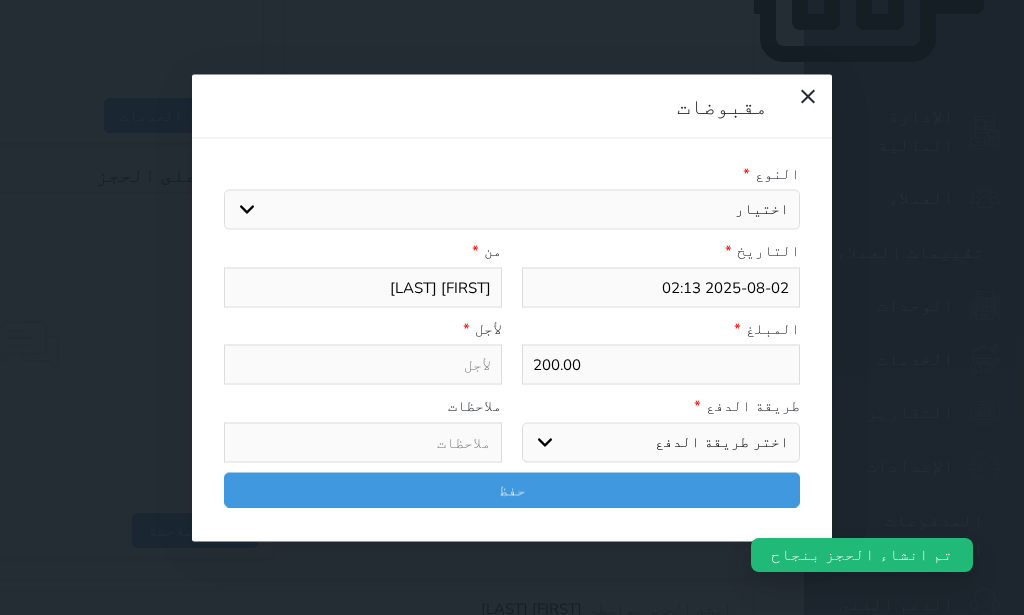 click on "اختيار" at bounding box center (512, 210) 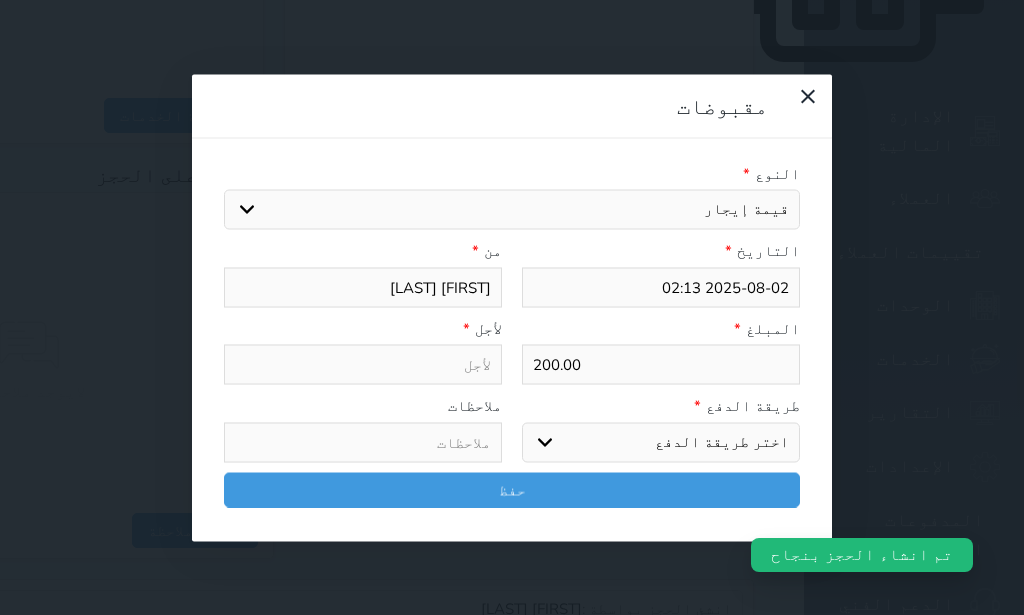click on "قيمة إيجار" at bounding box center (0, 0) 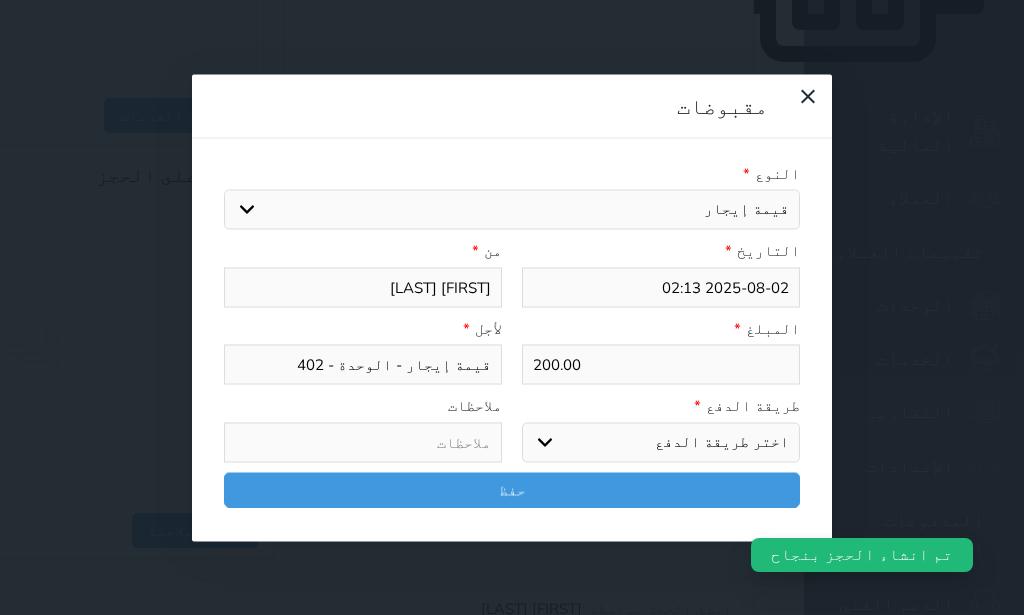 click on "اختر طريقة الدفع   دفع نقدى   تحويل بنكى   مدى   بطاقة ائتمان   آجل" at bounding box center (661, 442) 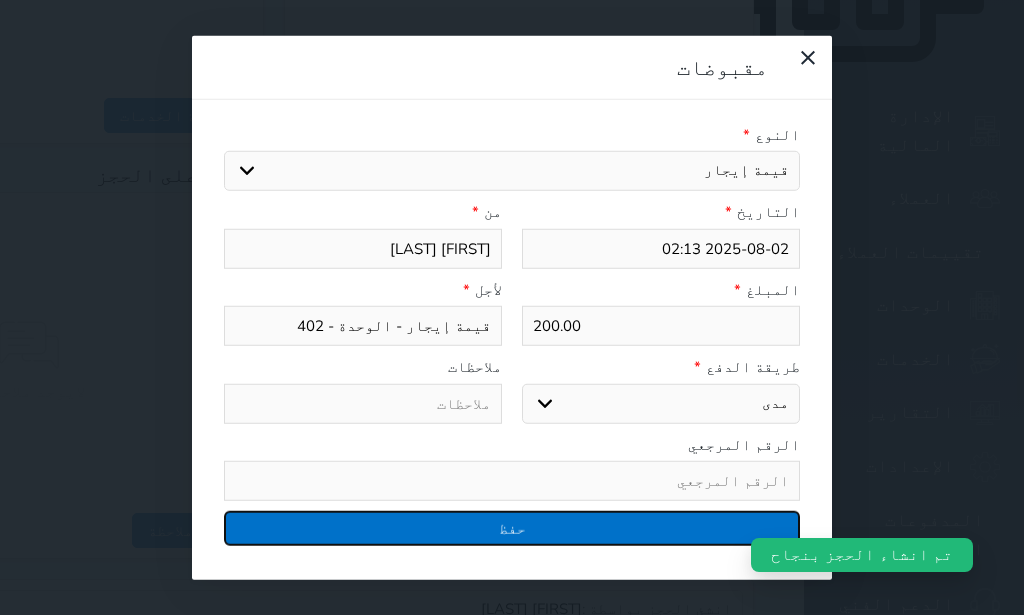 click on "حفظ" at bounding box center (512, 528) 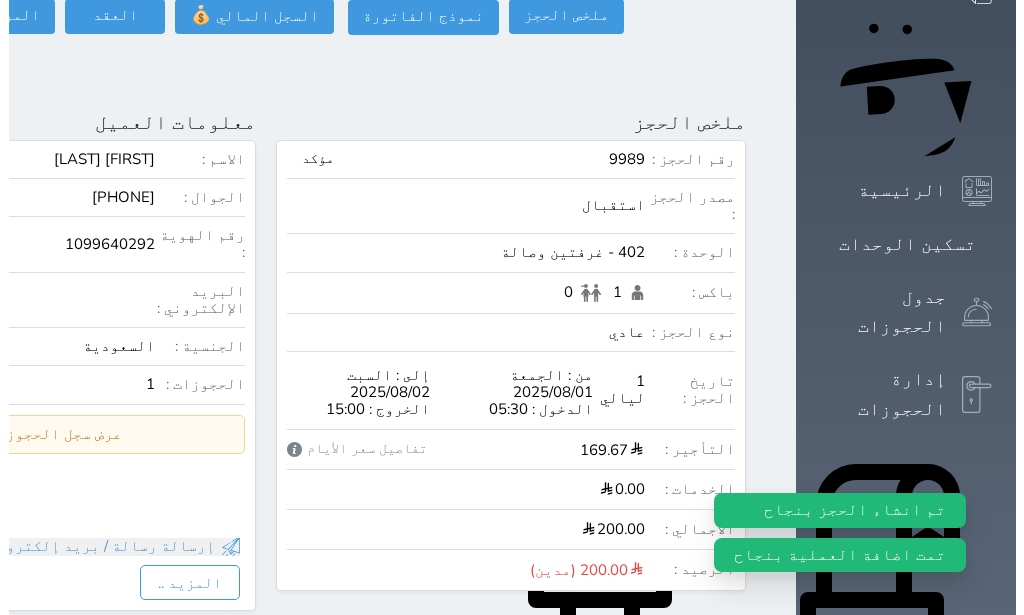 scroll, scrollTop: 0, scrollLeft: 0, axis: both 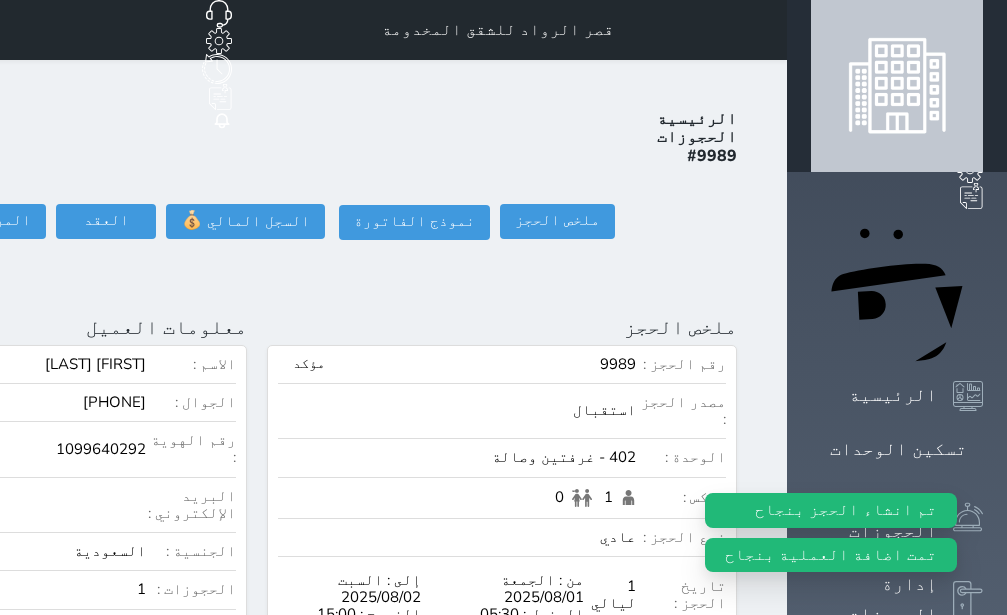 click on "تسجيل دخول" at bounding box center [-156, 221] 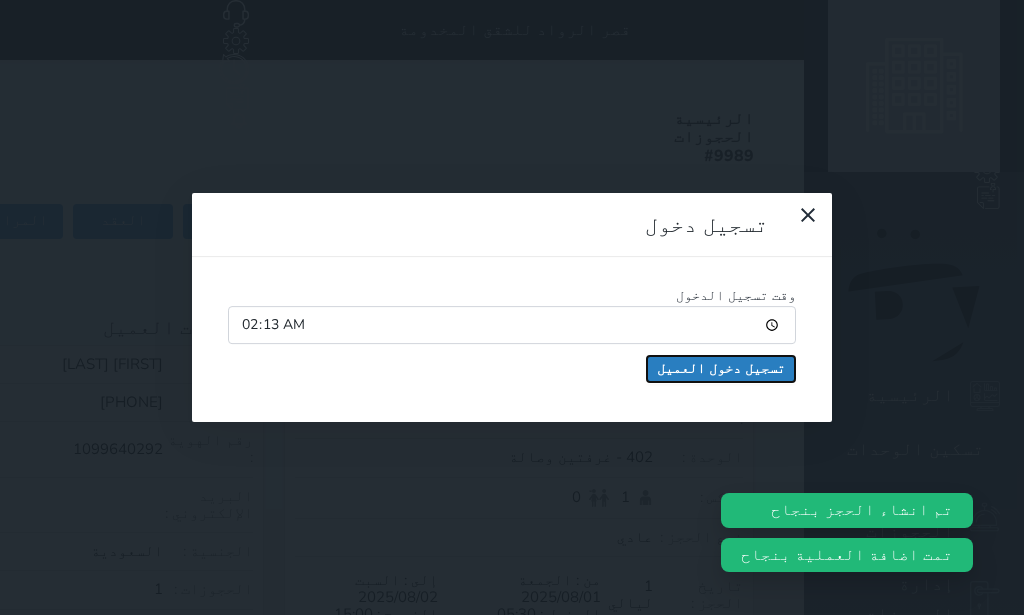 click on "تسجيل دخول العميل" at bounding box center (721, 369) 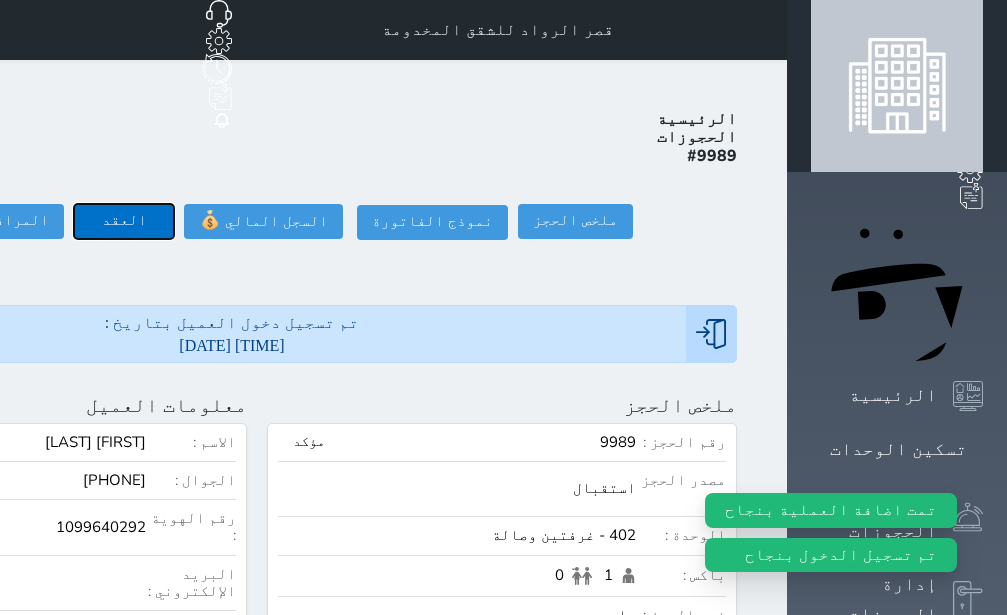 click on "العقد" at bounding box center [124, 221] 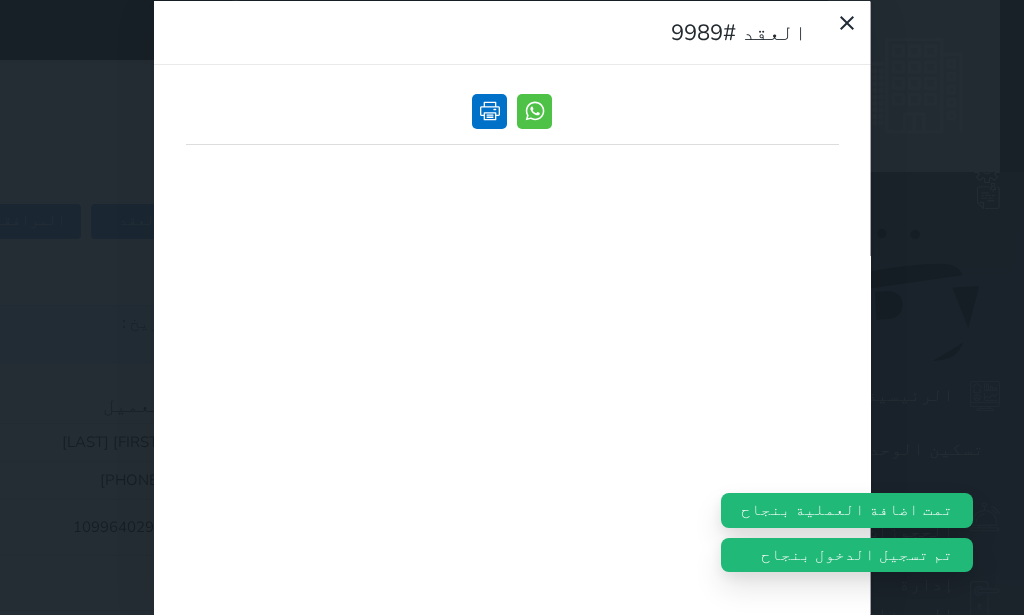 click at bounding box center (489, 110) 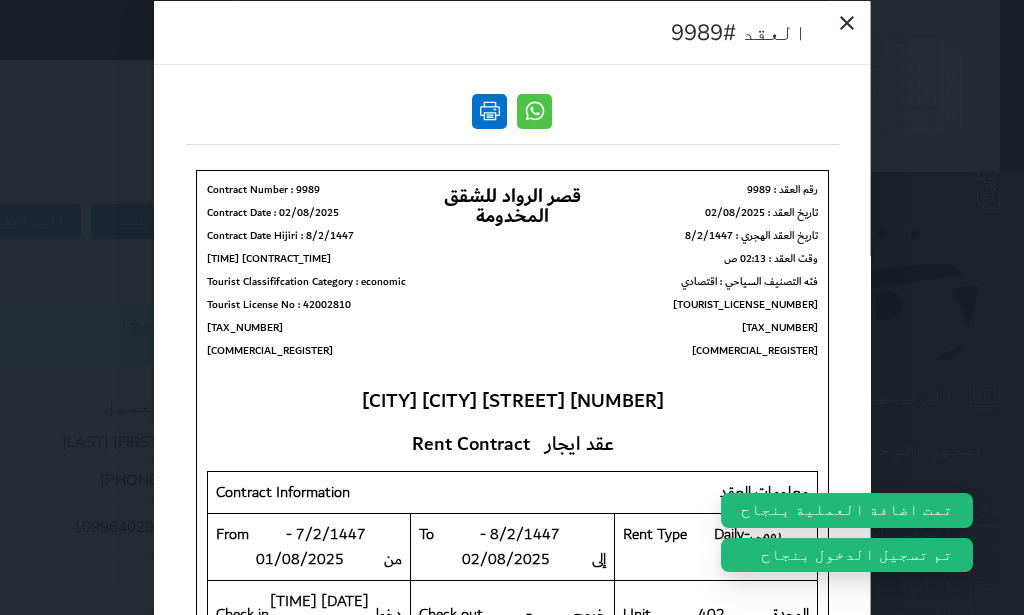 scroll, scrollTop: 0, scrollLeft: 0, axis: both 